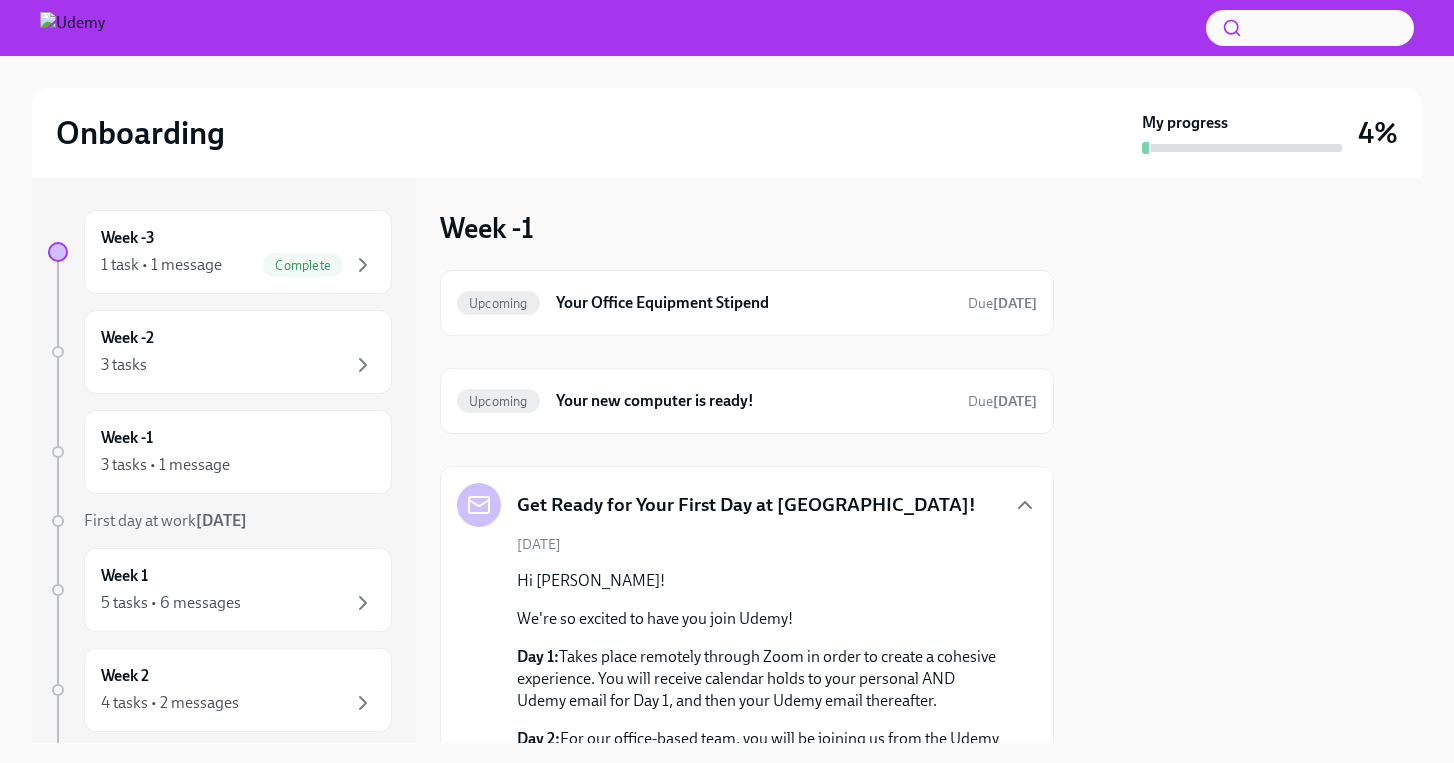 scroll, scrollTop: 0, scrollLeft: 0, axis: both 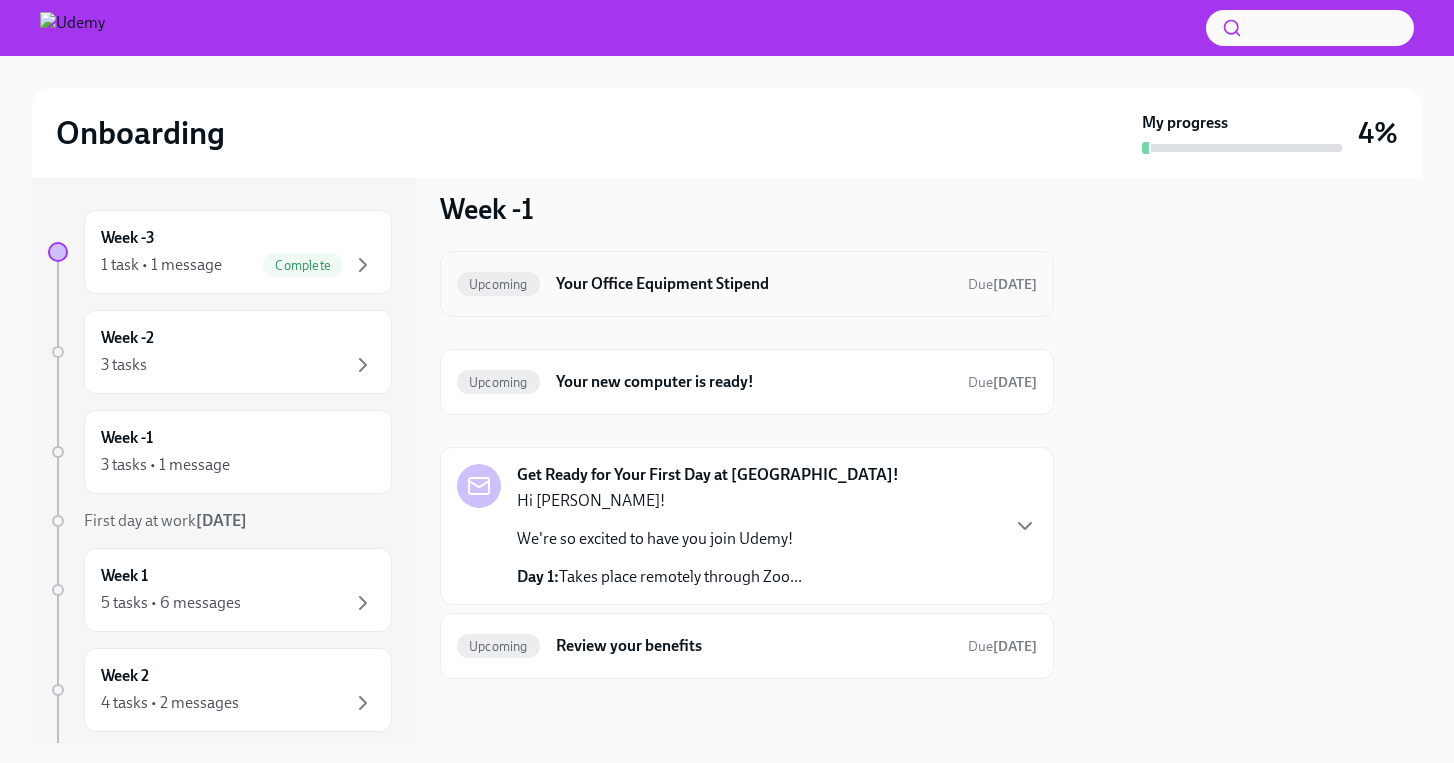 click on "Upcoming Your Office Equipment Stipend Due  [DATE]" at bounding box center (747, 284) 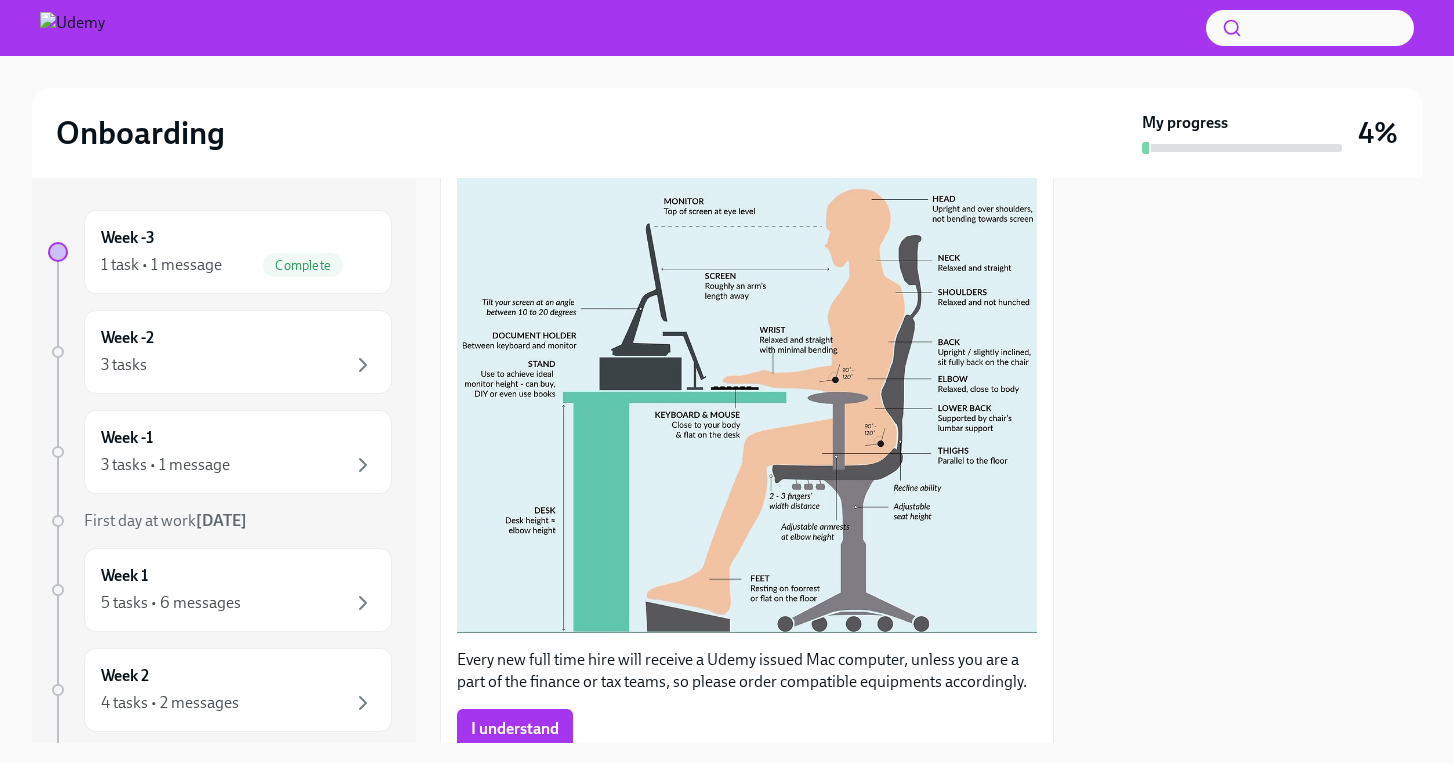scroll, scrollTop: 540, scrollLeft: 0, axis: vertical 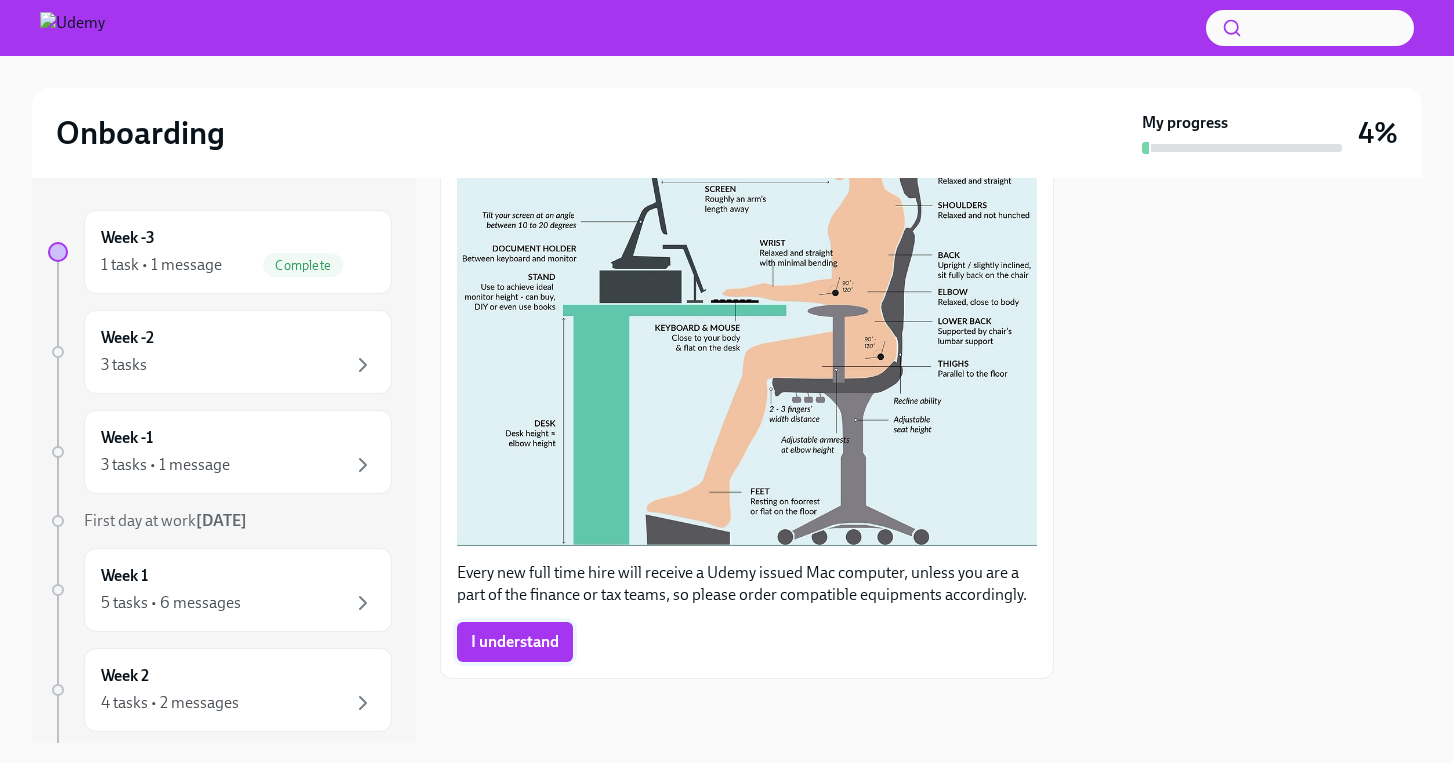 click on "I understand" at bounding box center (515, 642) 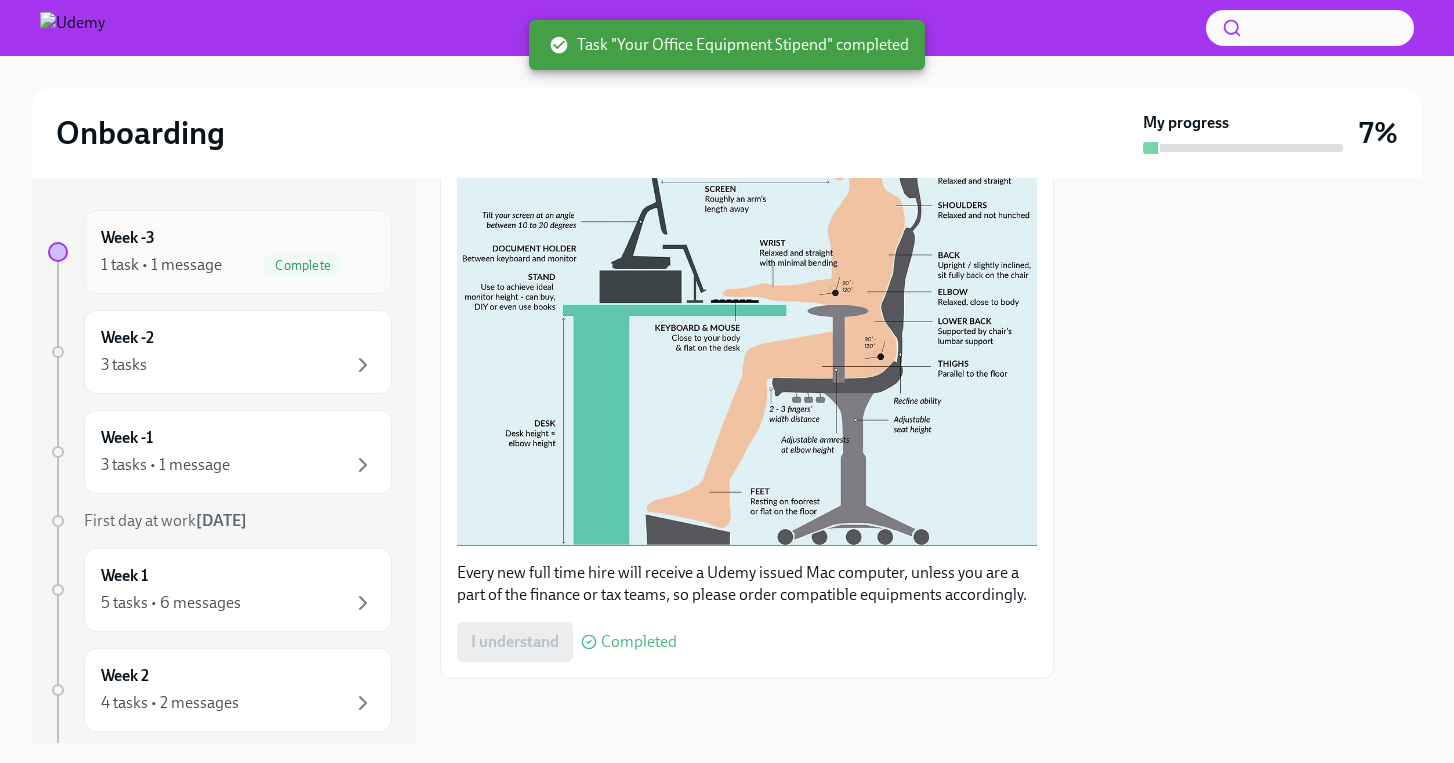click on "Week -3 1 task • 1 message Complete" at bounding box center (238, 252) 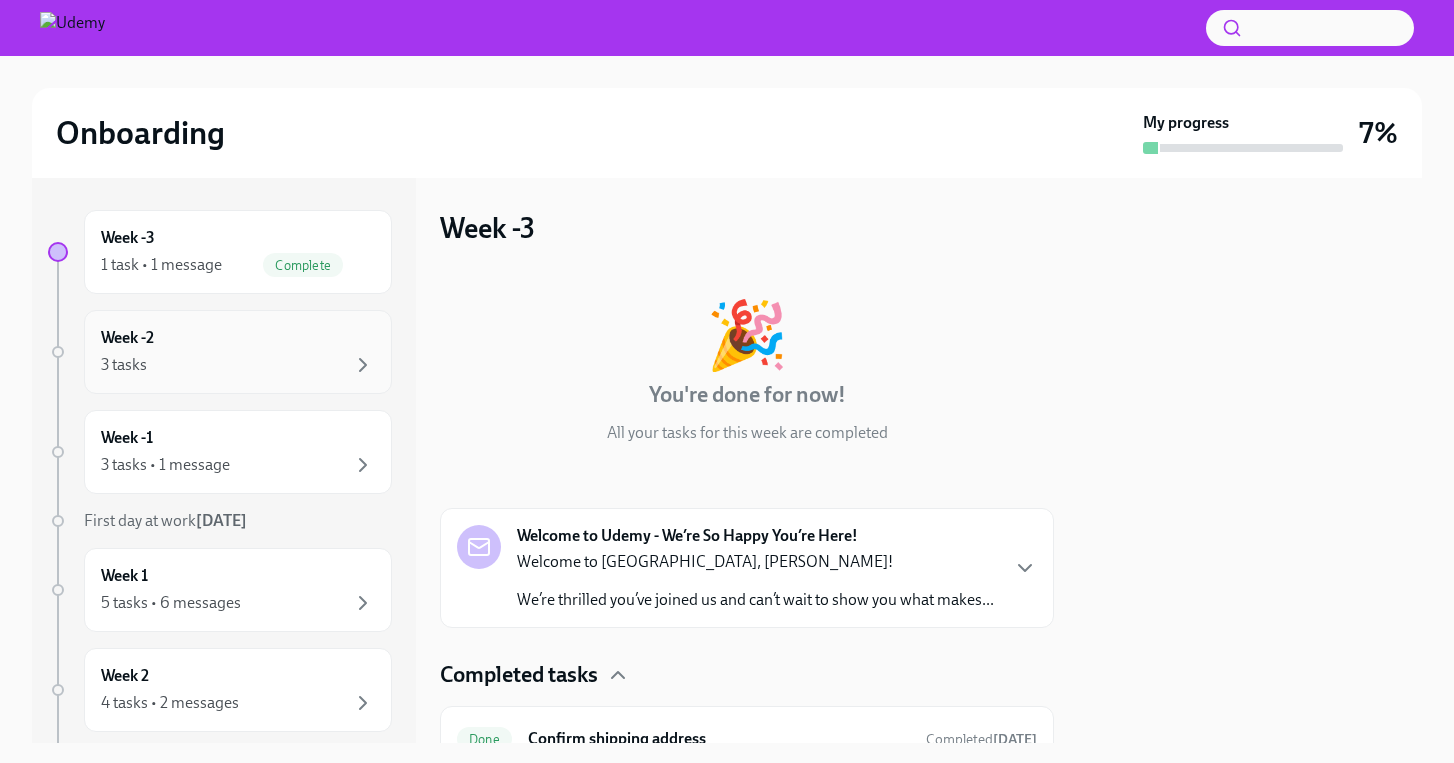 scroll, scrollTop: 18, scrollLeft: 0, axis: vertical 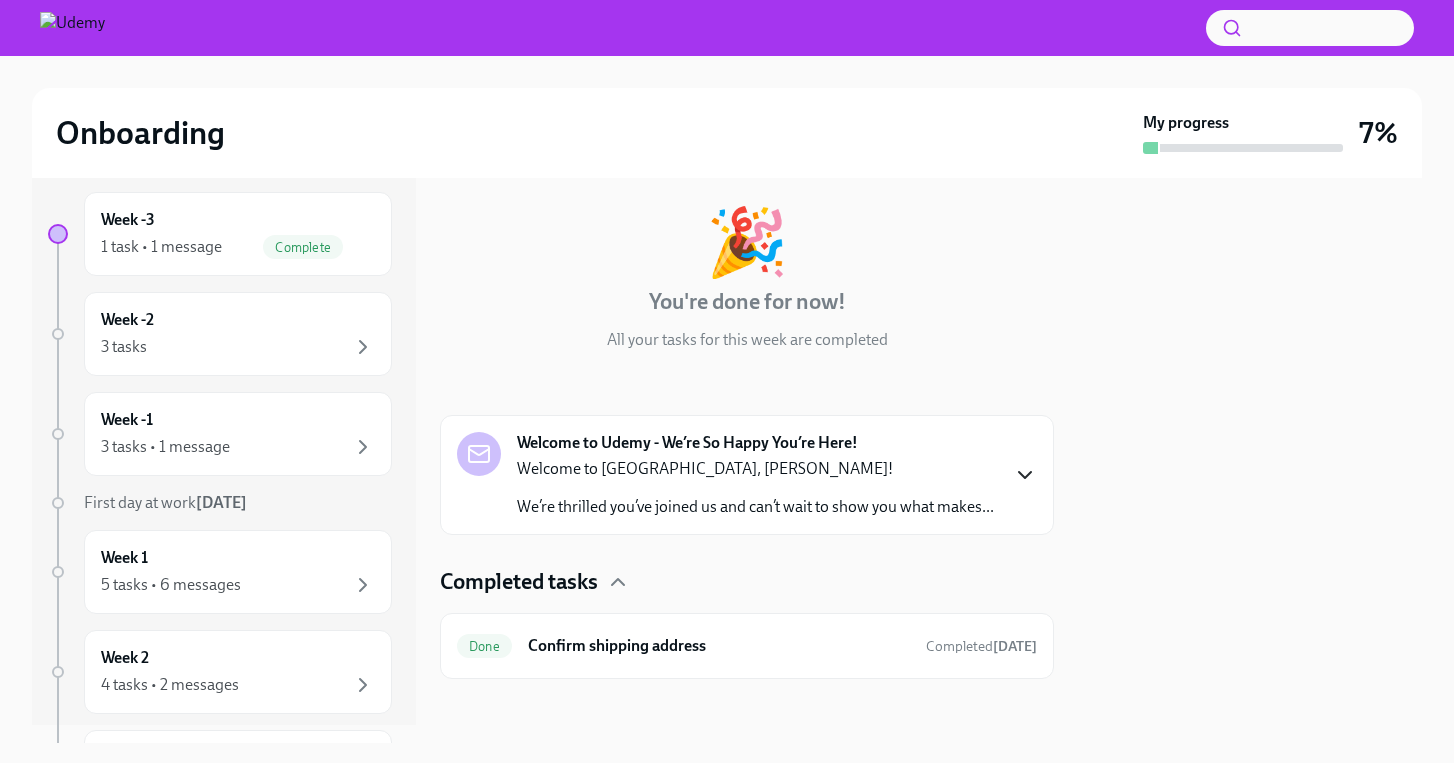 click 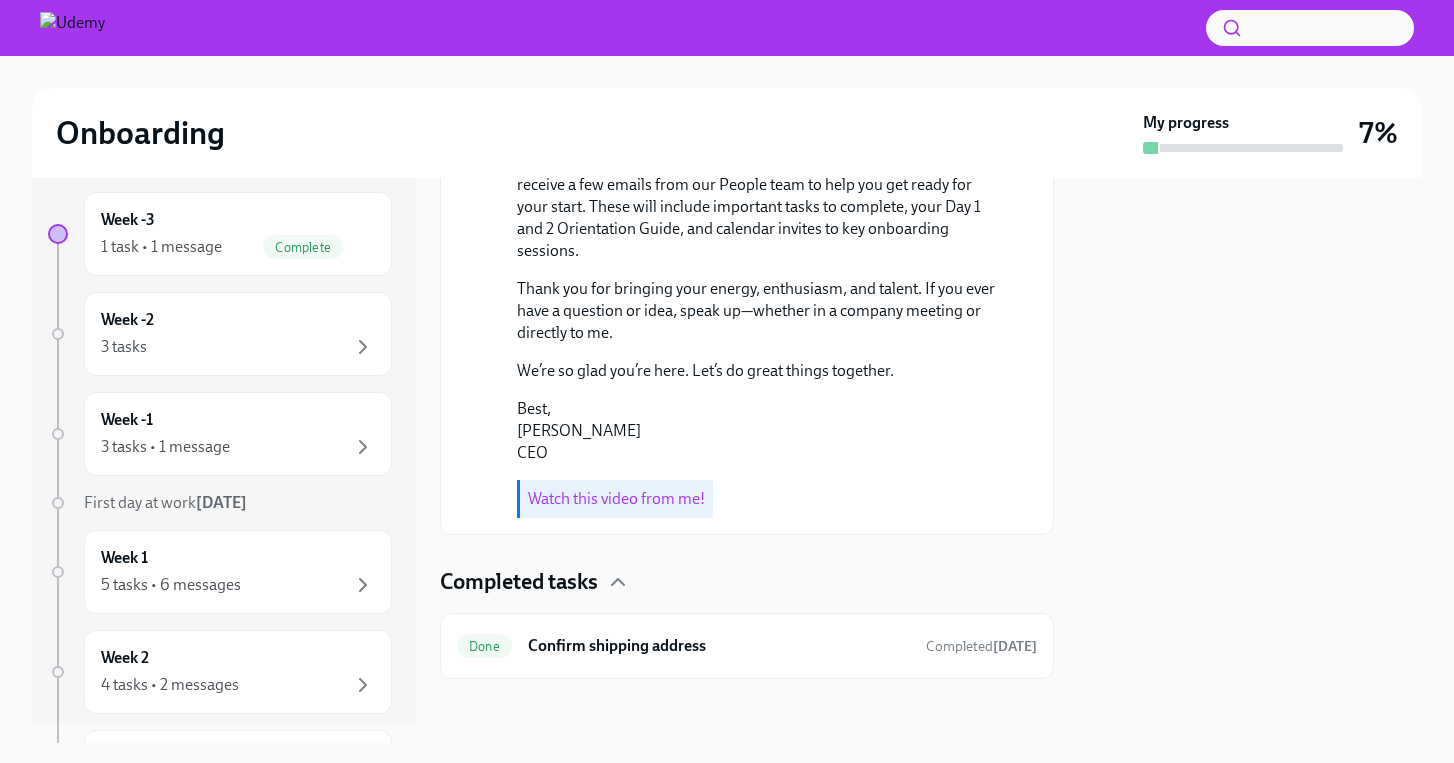 scroll, scrollTop: 838, scrollLeft: 0, axis: vertical 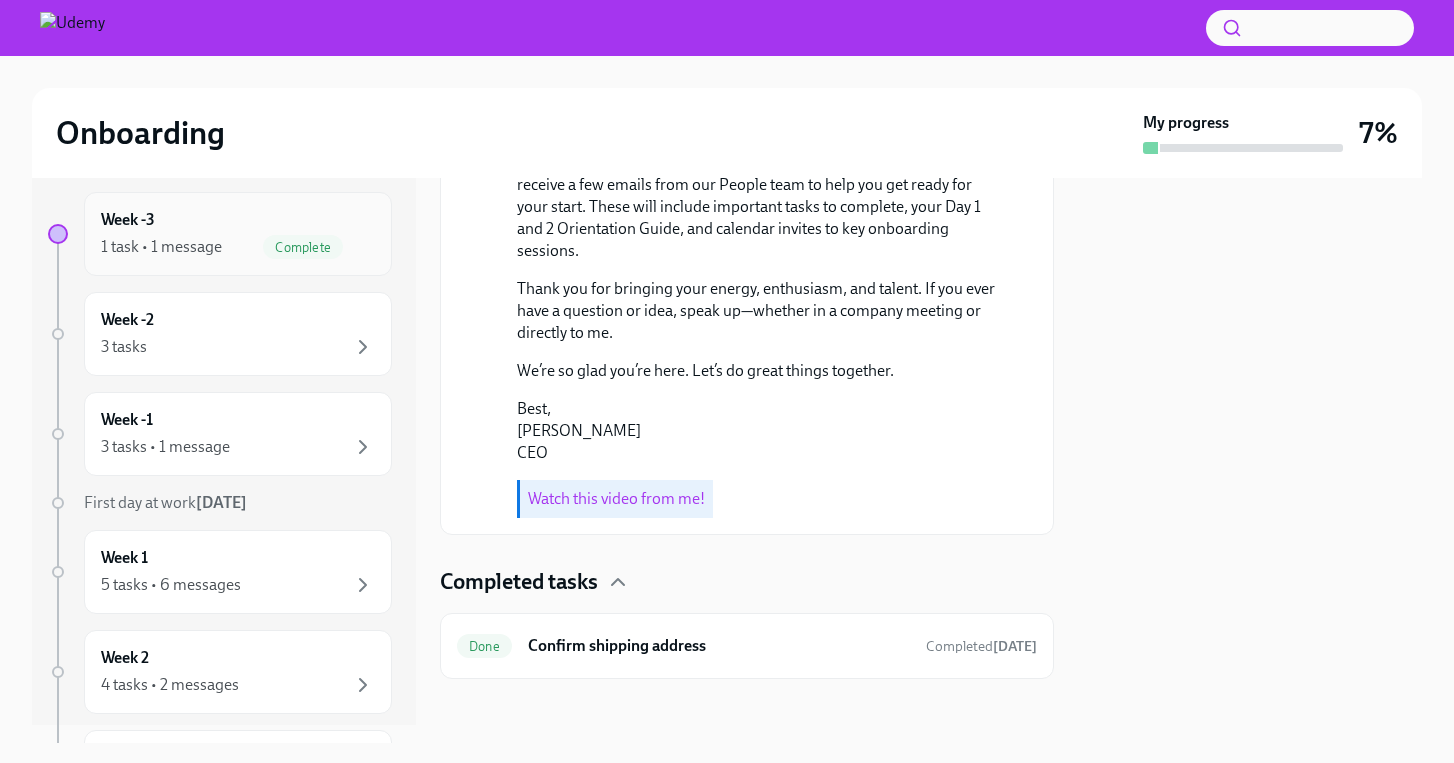 click on "1 task • 1 message" at bounding box center [161, 247] 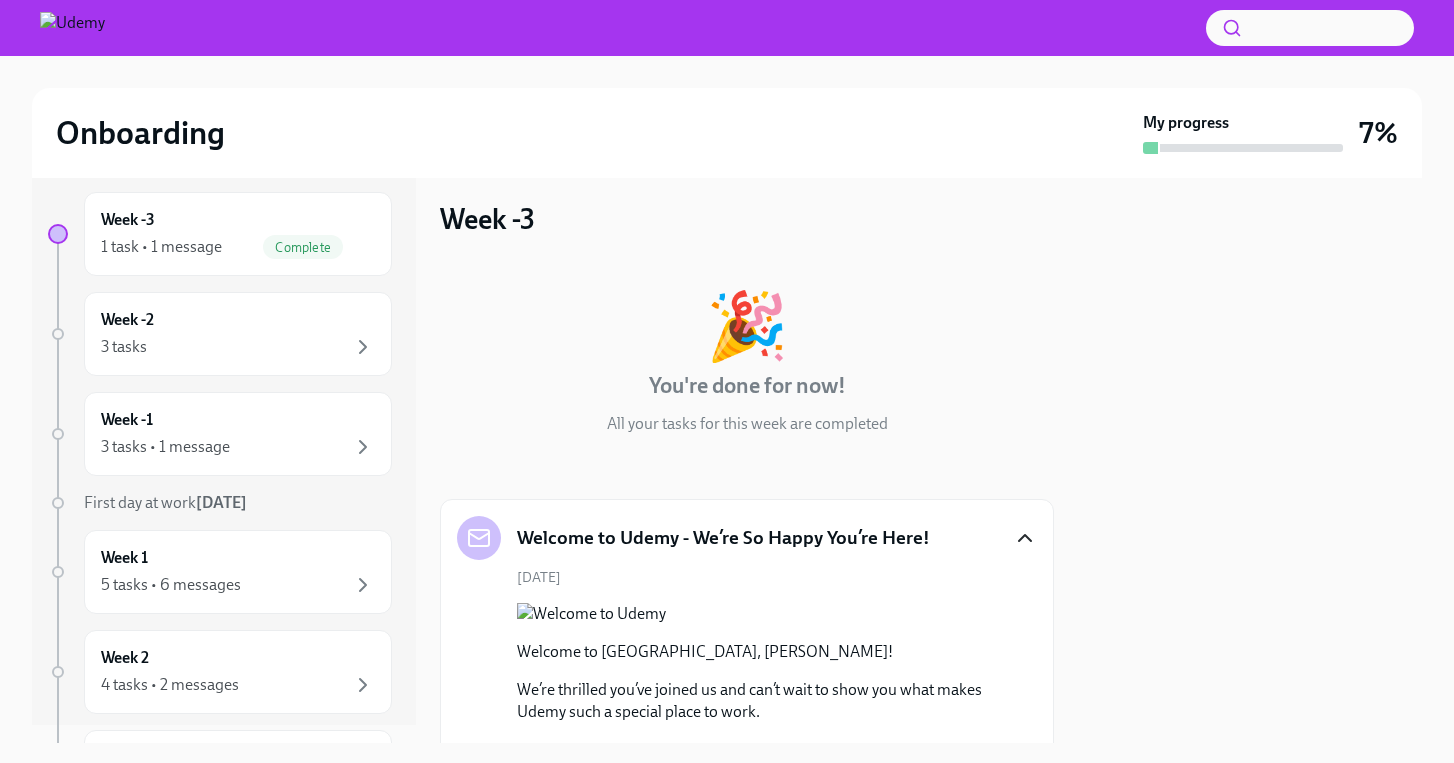scroll, scrollTop: 0, scrollLeft: 0, axis: both 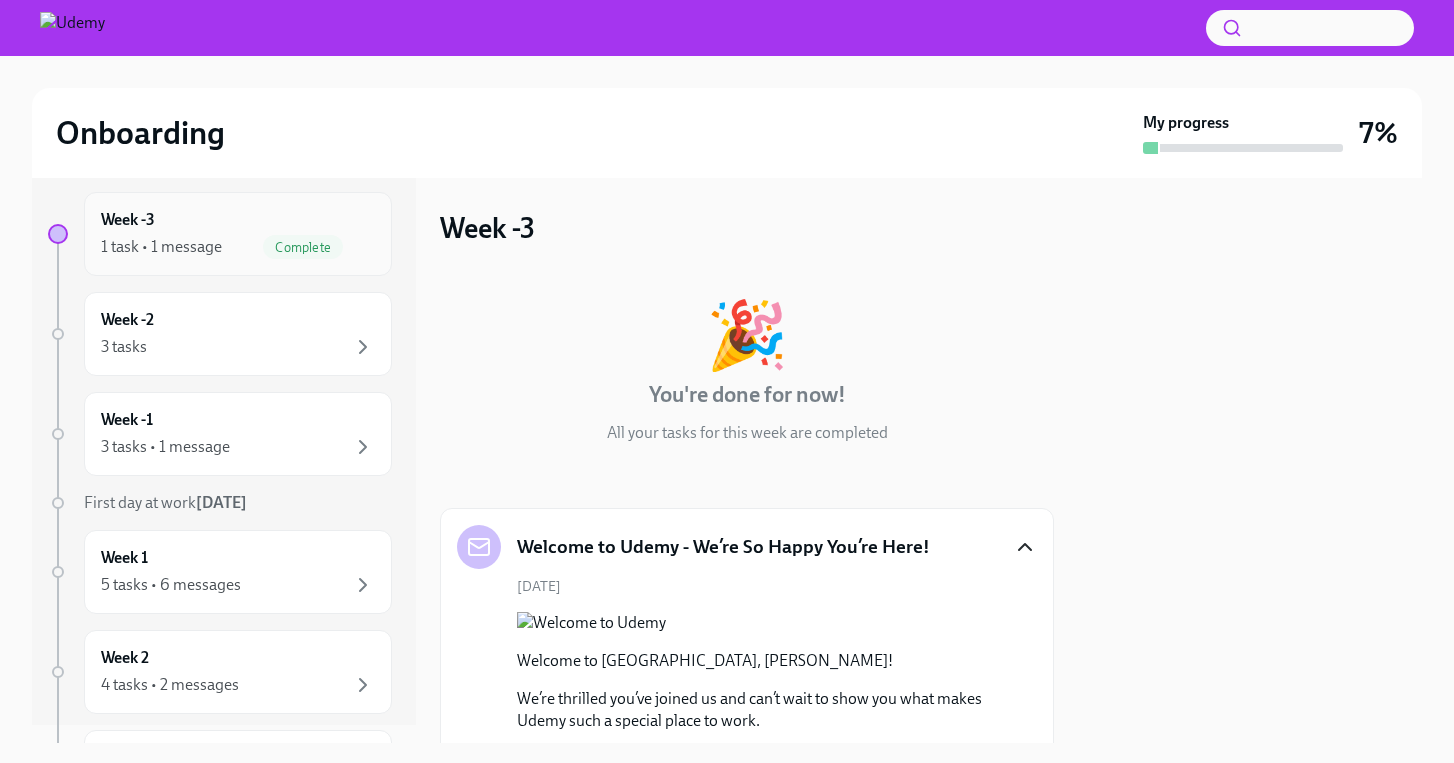 click on "Week -3 1 task • 1 message Complete" at bounding box center [238, 234] 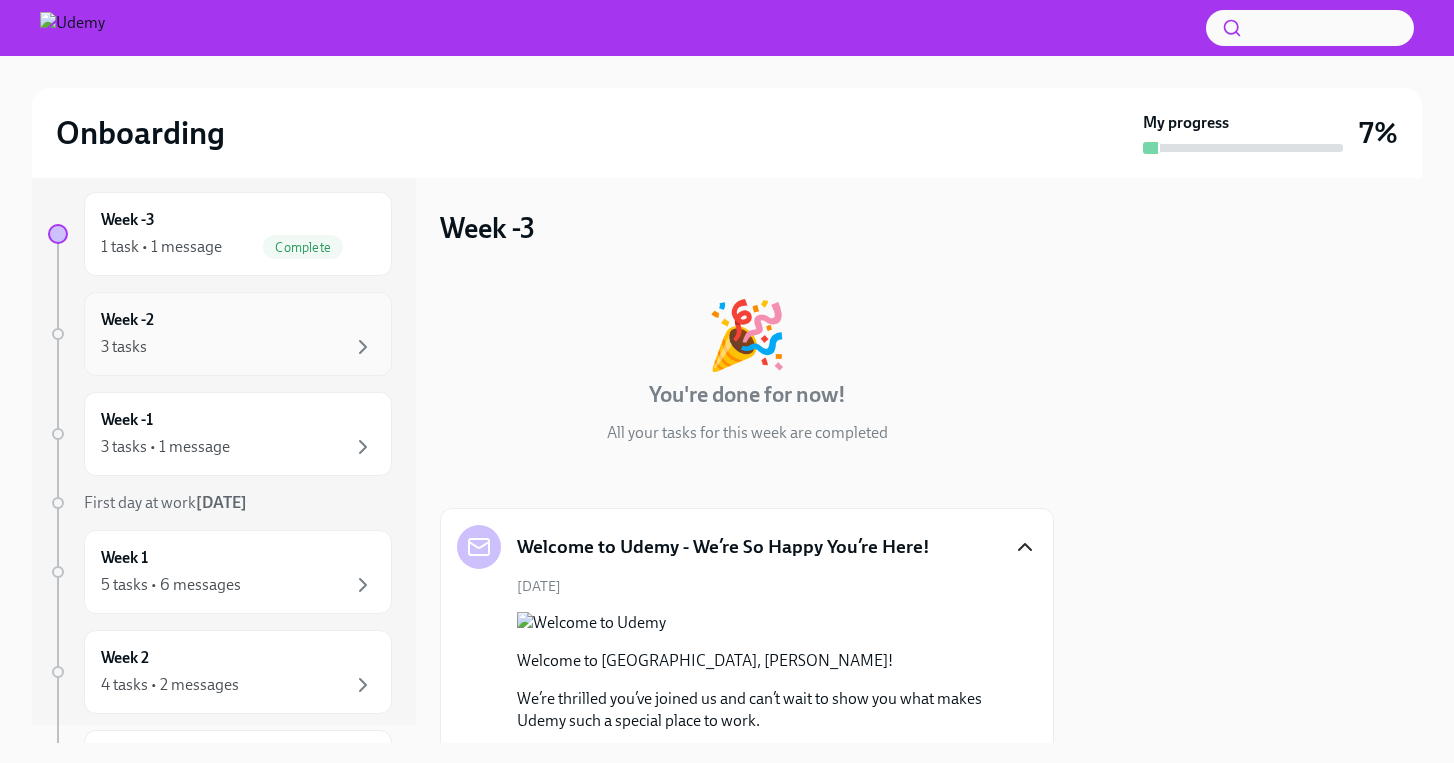 click on "Week -2 3 tasks" at bounding box center [238, 334] 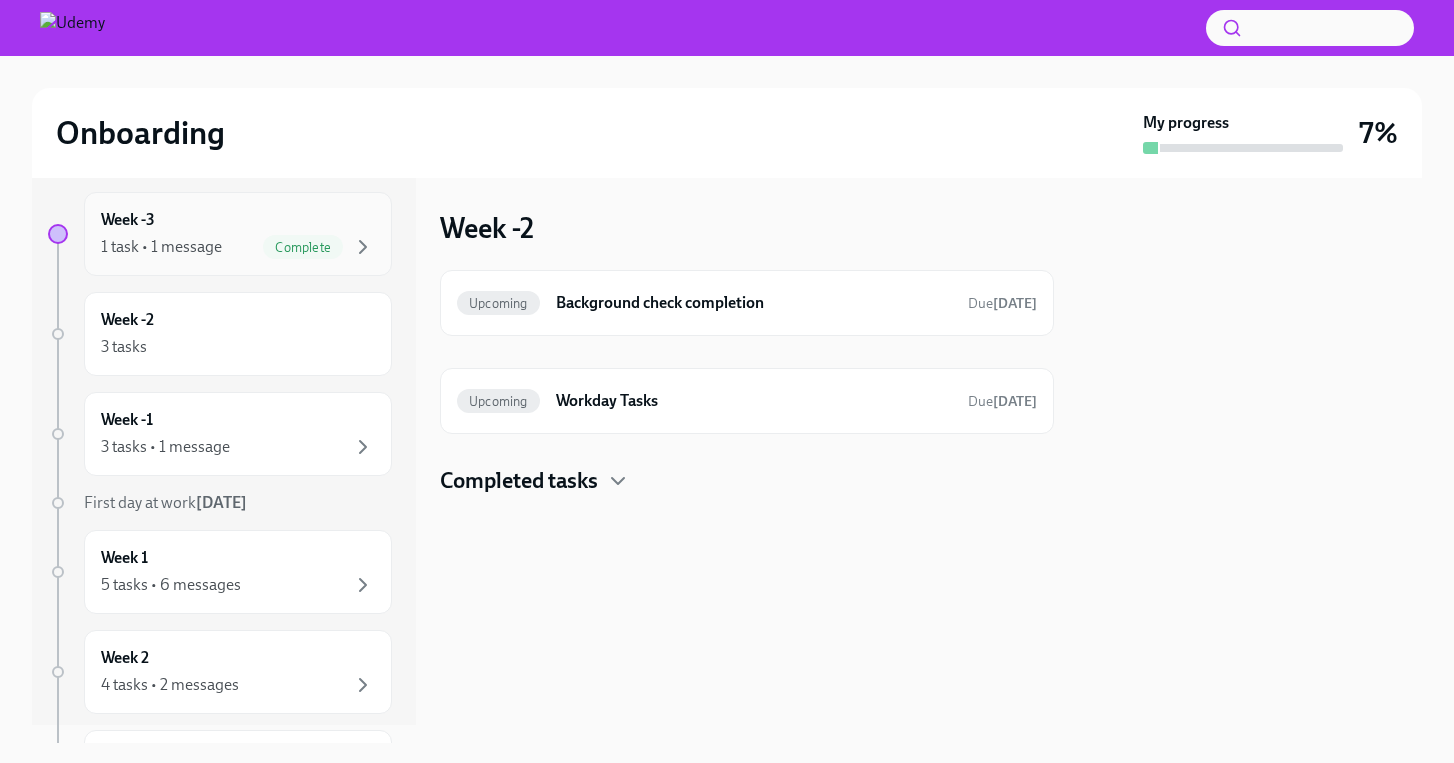 click on "1 task • 1 message Complete" at bounding box center (238, 247) 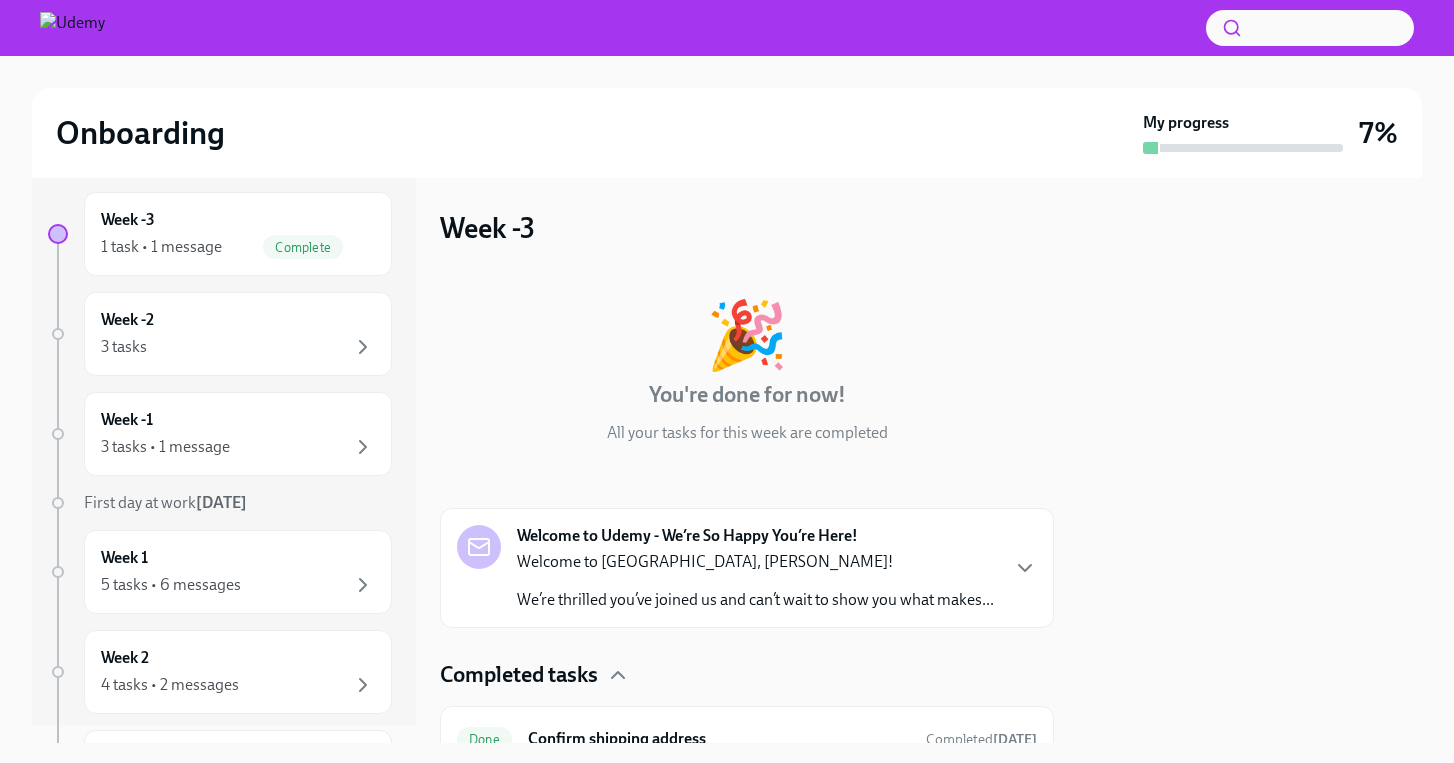 scroll, scrollTop: 93, scrollLeft: 0, axis: vertical 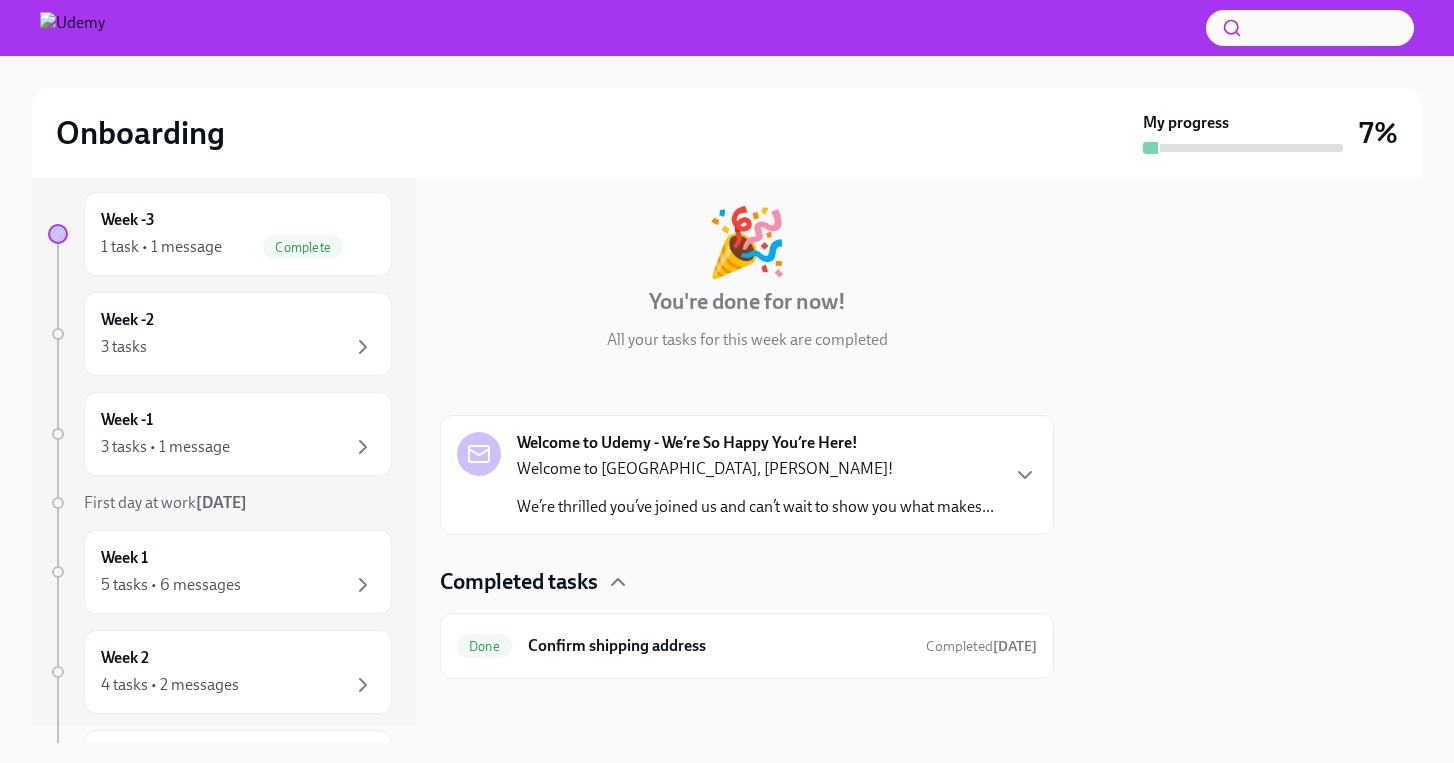 click on "Welcome to [GEOGRAPHIC_DATA], [PERSON_NAME]!
We’re thrilled you’ve joined us and can’t wait to show you what makes..." at bounding box center (755, 488) 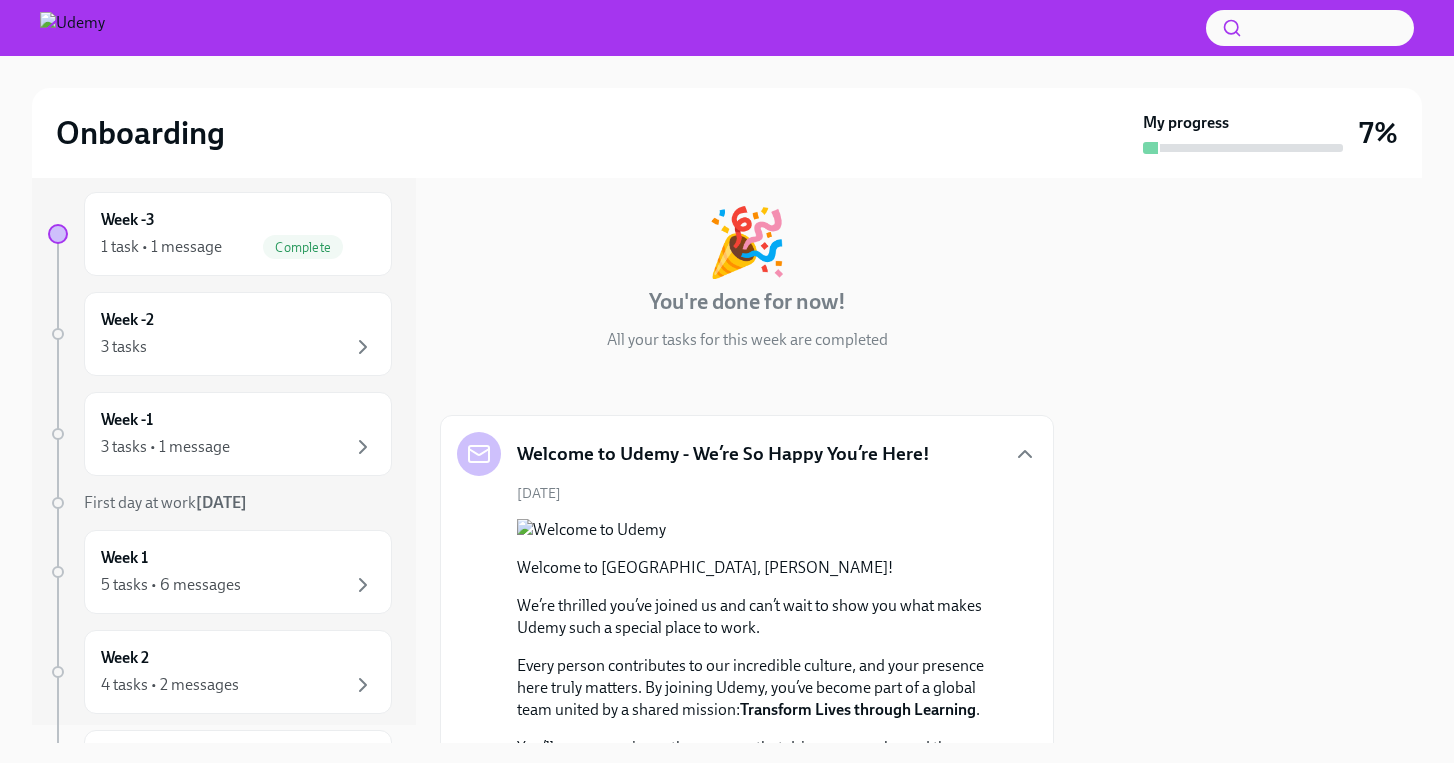 click on "Welcome to Udemy - We’re So Happy You’re Here! [DATE] Welcome to [GEOGRAPHIC_DATA], [PERSON_NAME]!
We’re thrilled you’ve joined us and can’t wait to show you what makes Udemy such a special place to work.
Every person contributes to our incredible culture, and your presence here truly matters. By joining Udemy, you’ve become part of a global team united by a shared mission:  Transform Lives through Learning .
You’ll soon experience the purpose that drives our work—and the support of passionate, optimistic teammates who’ll challenge and inspire you.
What to Expect Before Your First Day:  In the coming weeks, you'll receive a few emails from our People team to help you get ready for your start. These will include important tasks to complete, your Day 1 and 2 Orientation Guide, and calendar invites to key onboarding sessions.
Thank you for bringing your energy, enthusiasm, and talent. If you ever have a question or idea, speak up—whether in a company meeting or directly to me.
Best,
CEO" at bounding box center [747, 808] 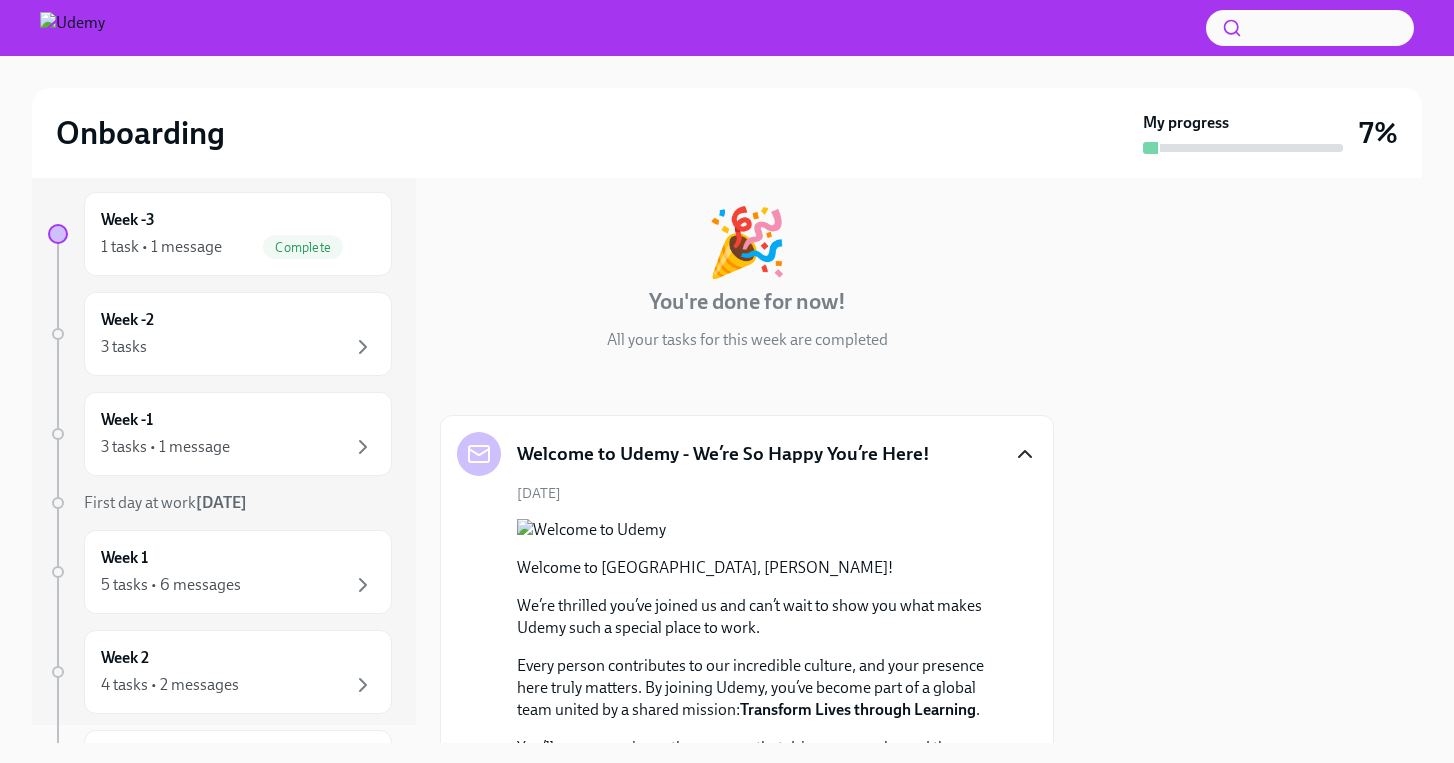 click 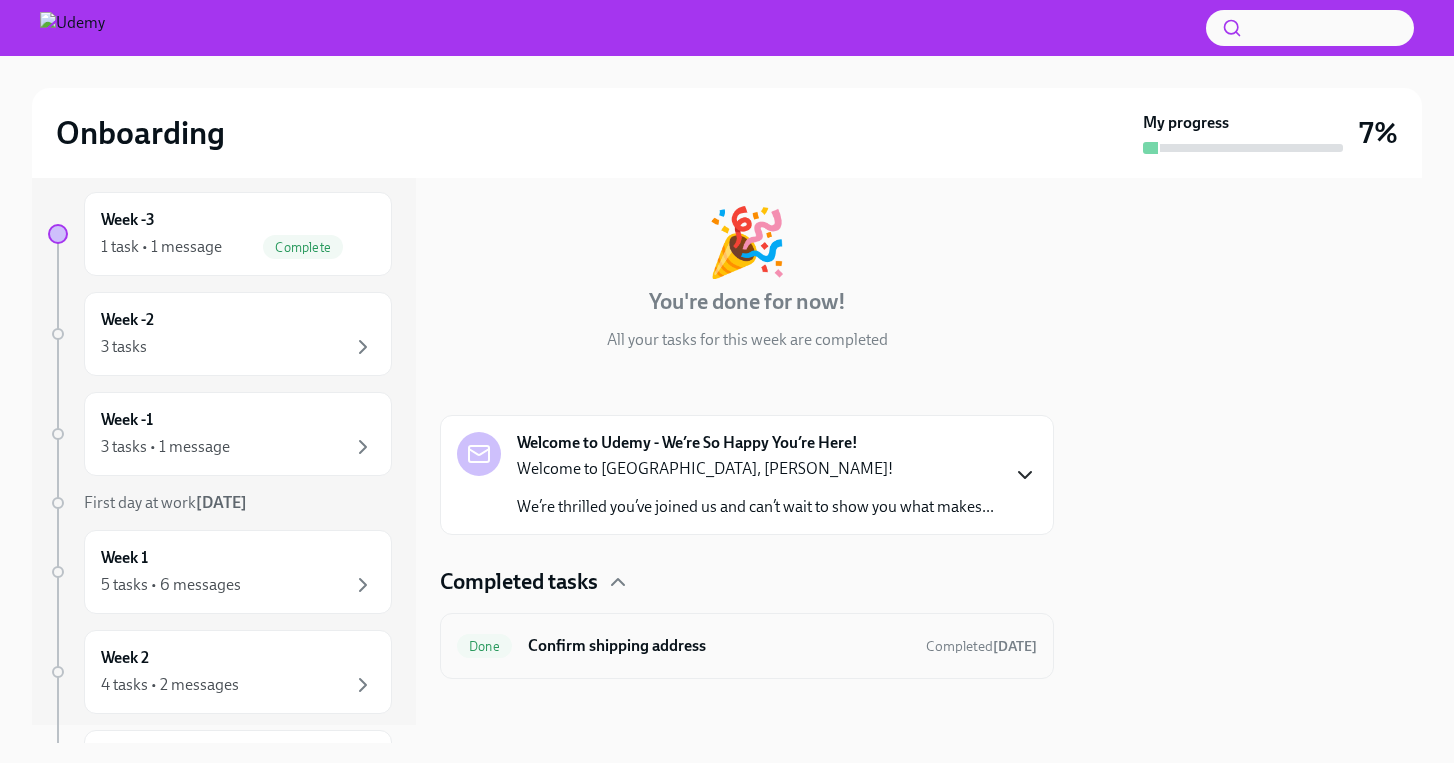 click on "Confirm shipping address" at bounding box center [719, 646] 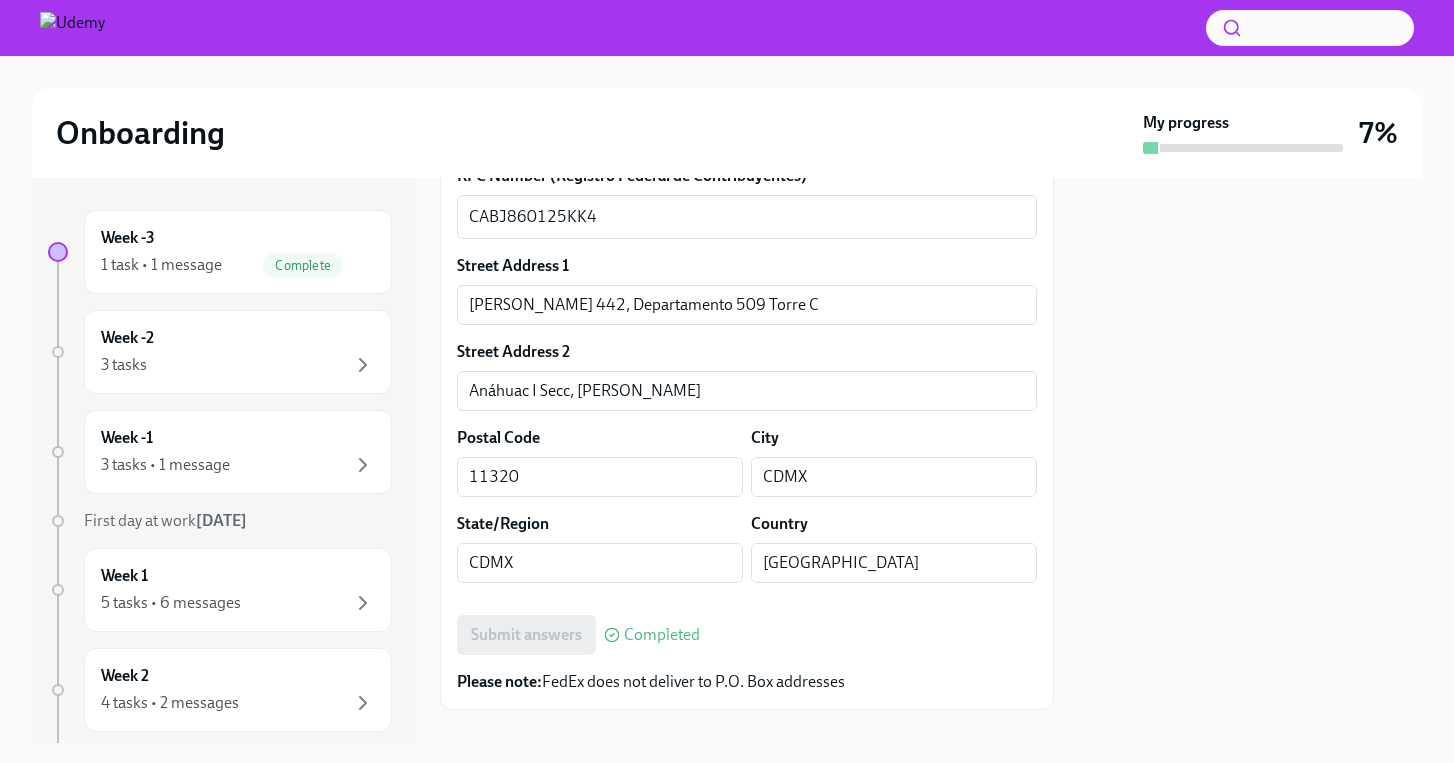 scroll, scrollTop: 971, scrollLeft: 0, axis: vertical 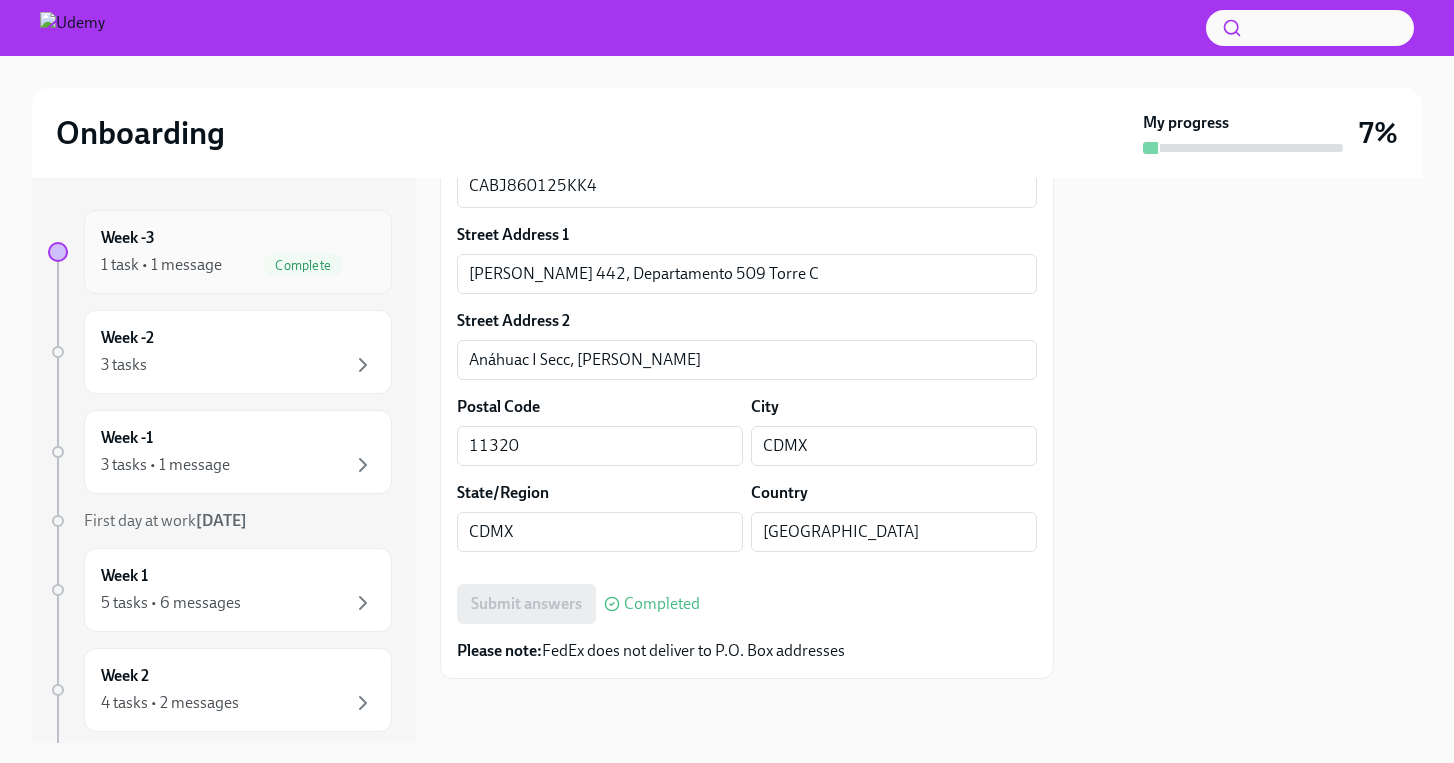click on "1 task • 1 message Complete" at bounding box center [238, 265] 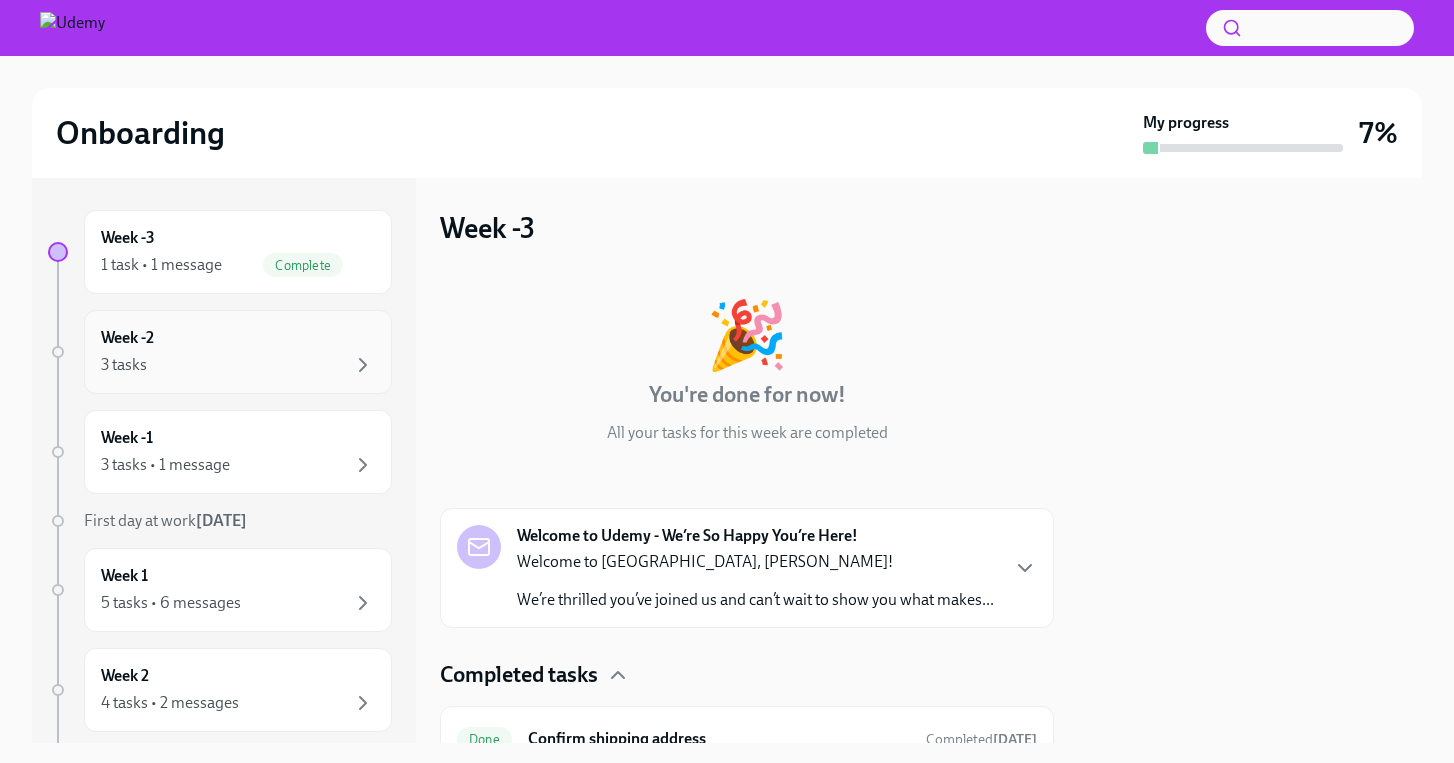 click on "Week -2 3 tasks" at bounding box center (238, 352) 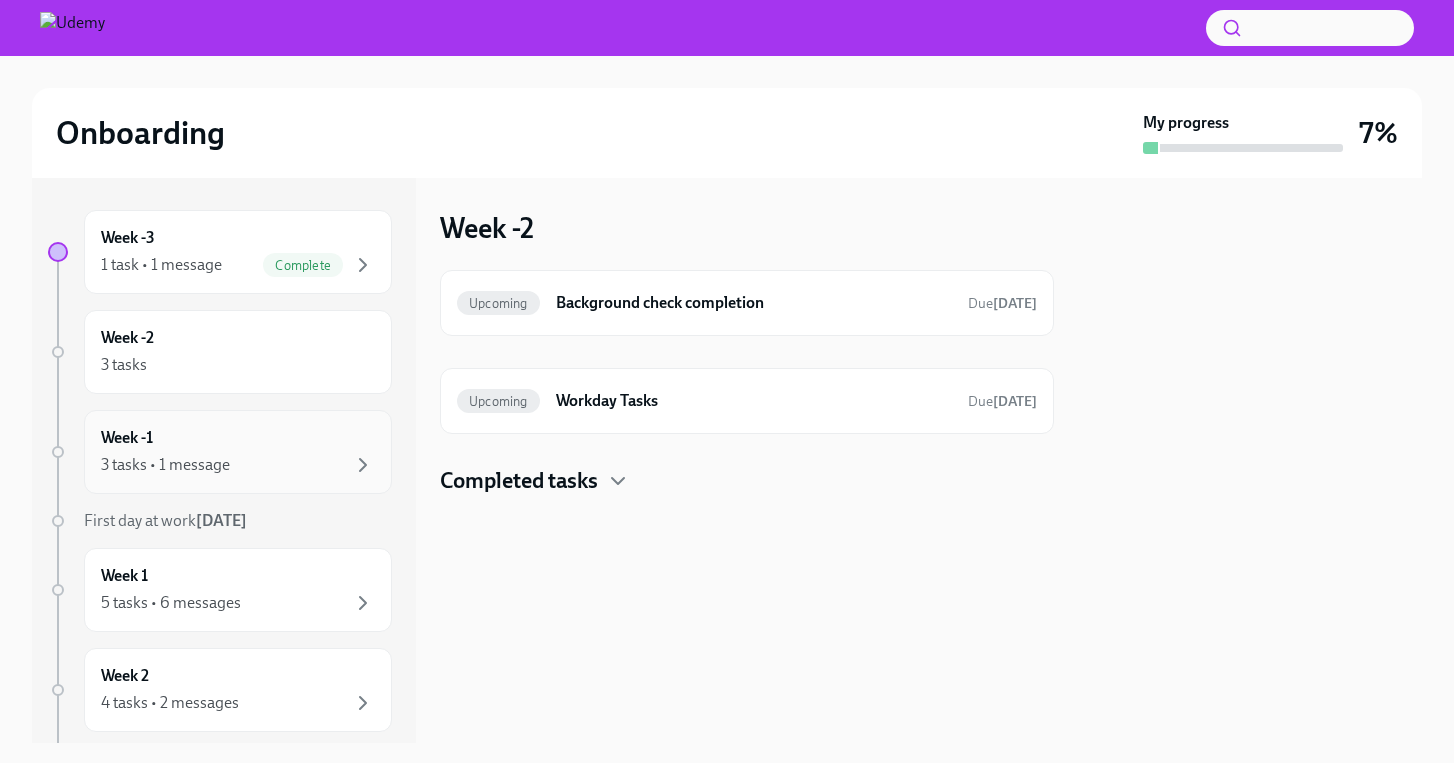 click on "Week -1 3 tasks • 1 message" at bounding box center (238, 452) 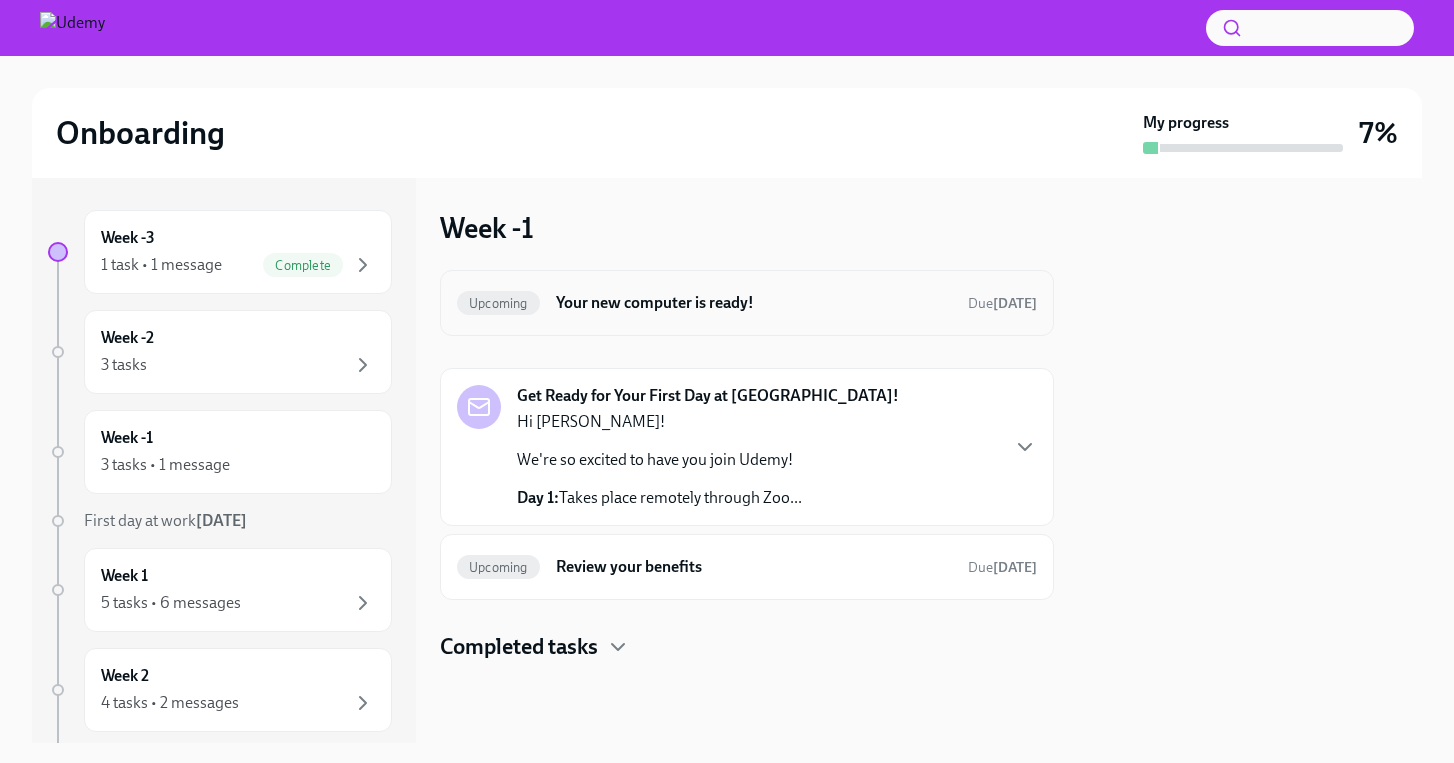click on "[DATE]" at bounding box center [1015, 303] 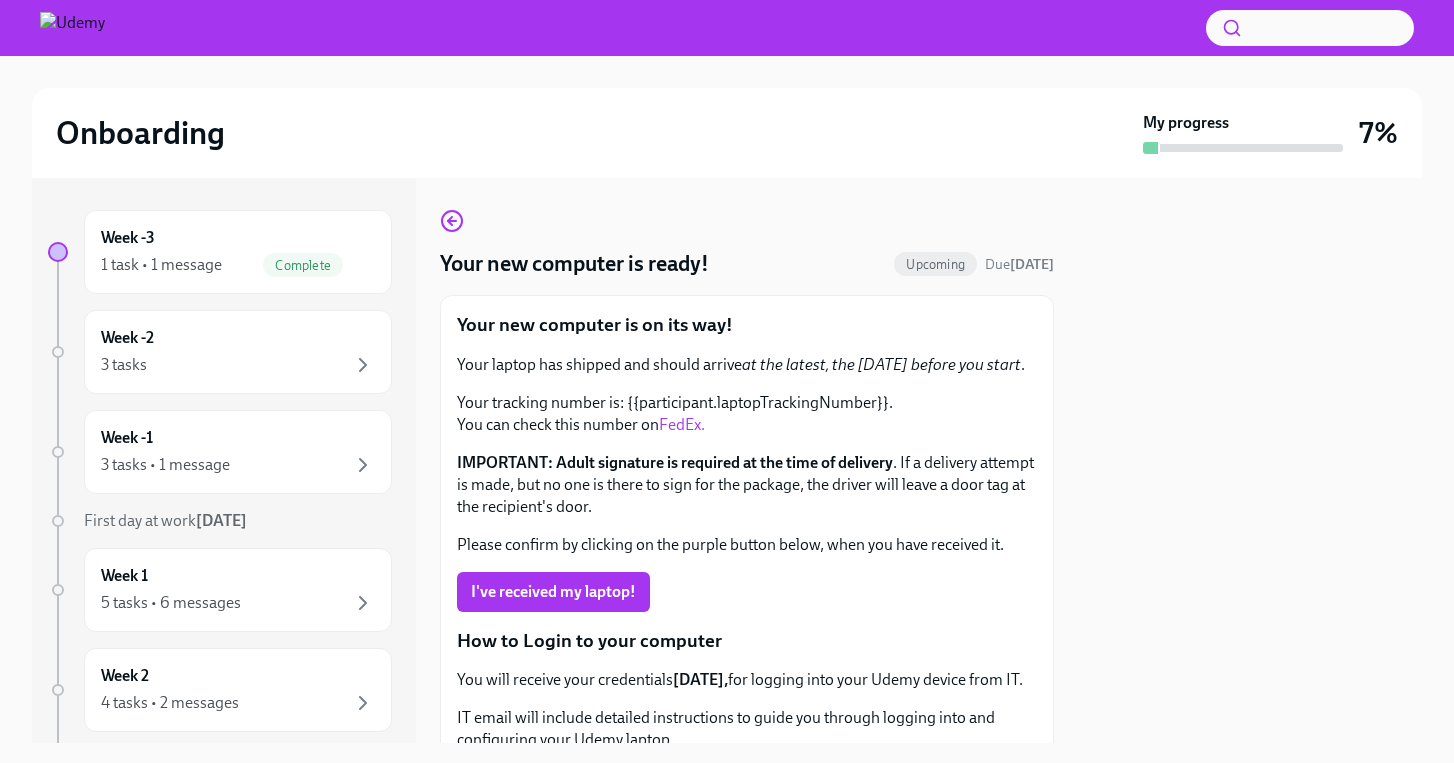 scroll, scrollTop: 0, scrollLeft: 0, axis: both 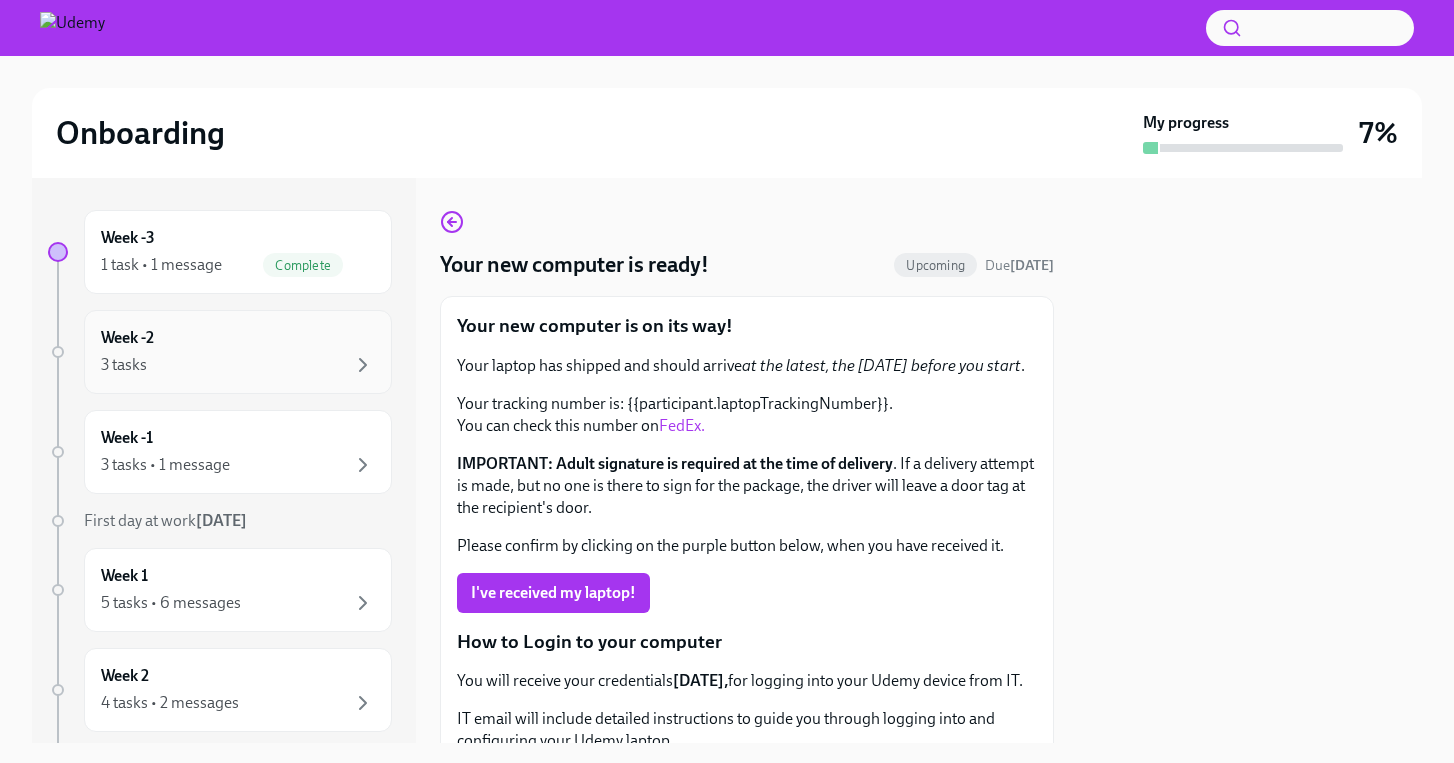 click on "3 tasks" at bounding box center [238, 365] 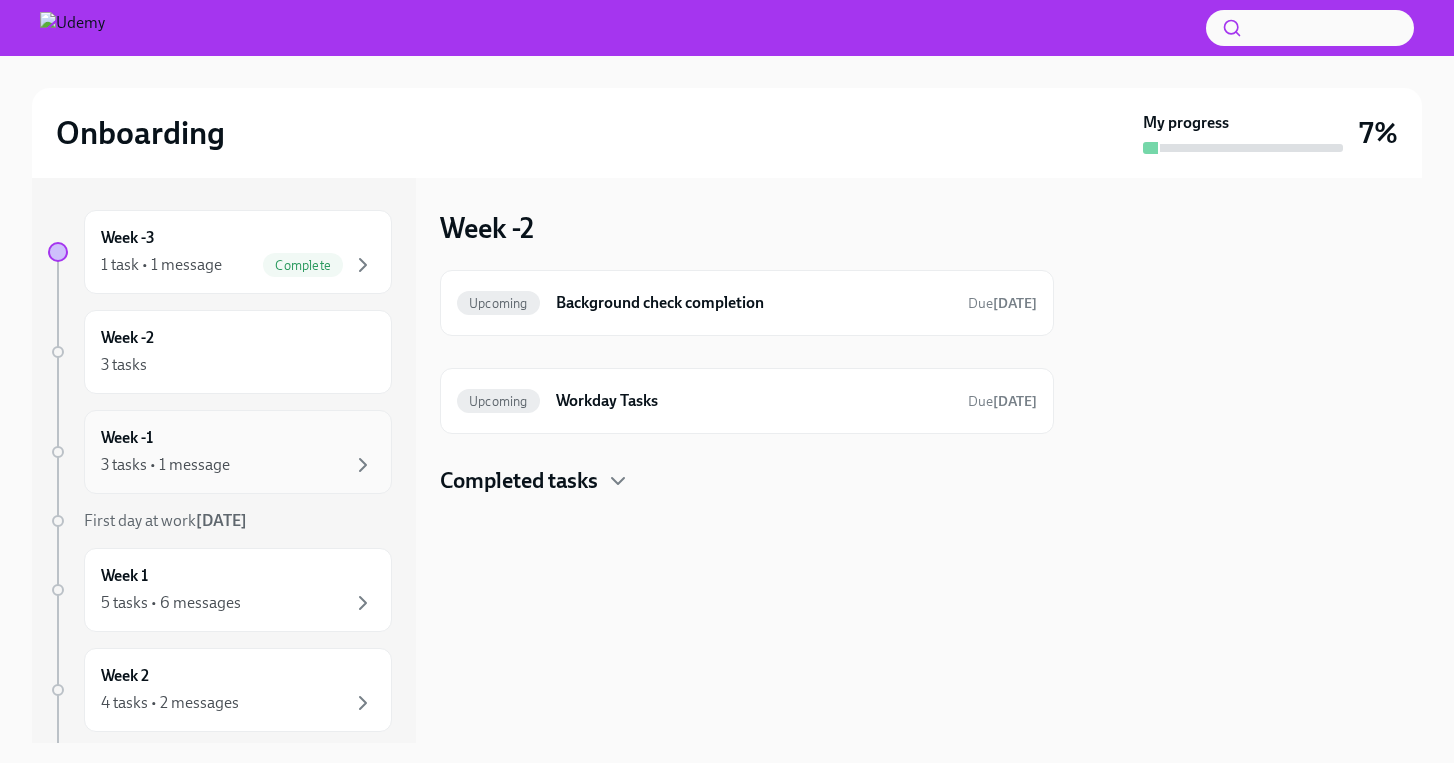 click on "3 tasks • 1 message" at bounding box center [165, 465] 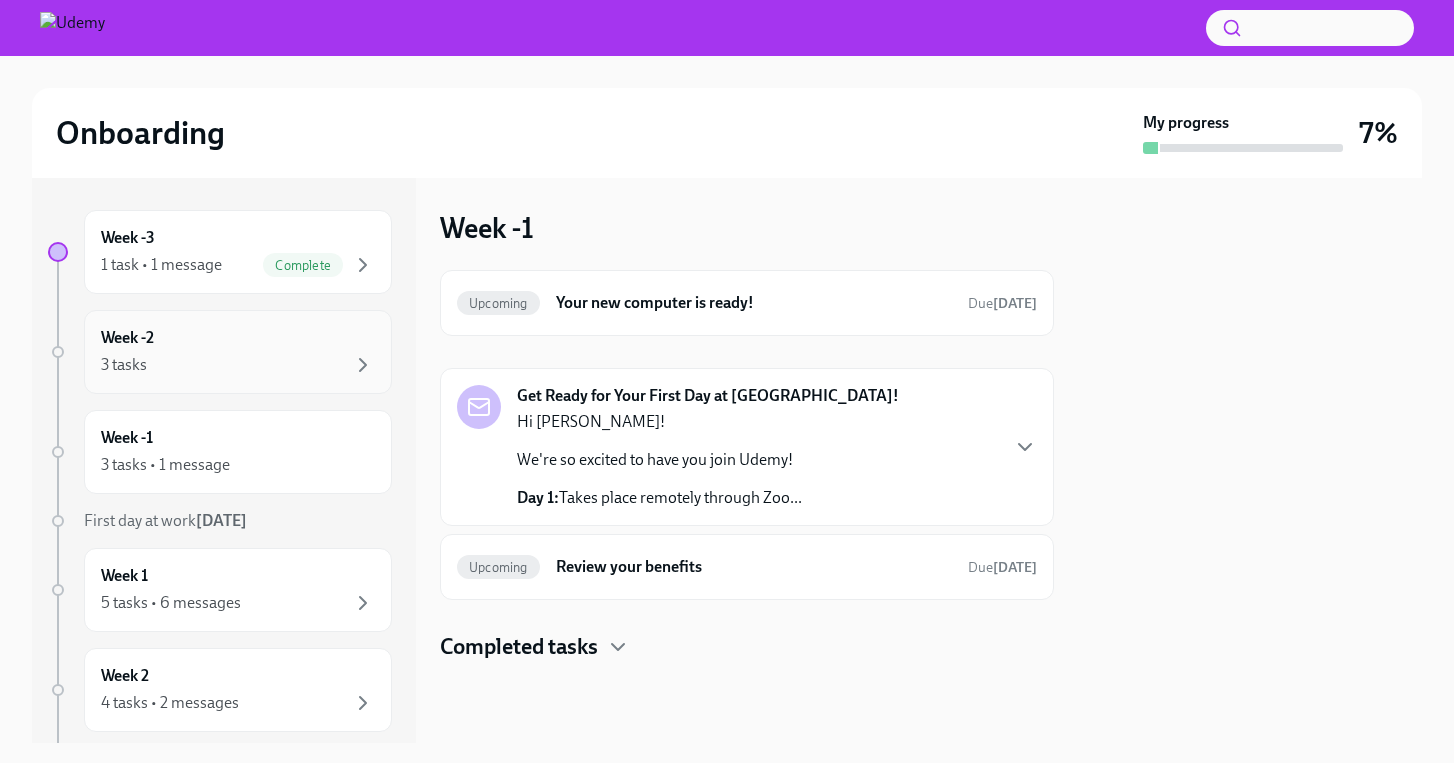 click on "Week -2 3 tasks" at bounding box center (238, 352) 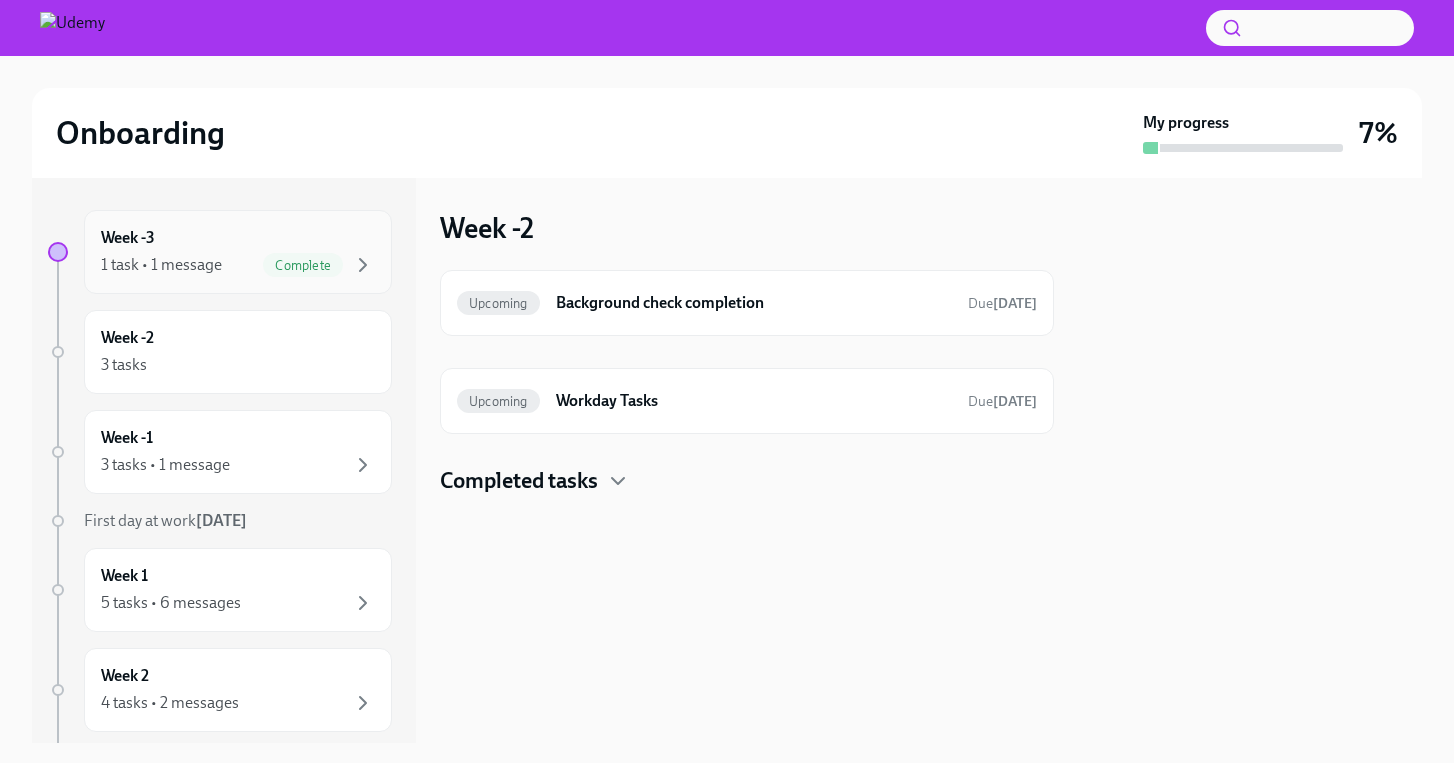 click on "Week -3 1 task • 1 message Complete" at bounding box center [238, 252] 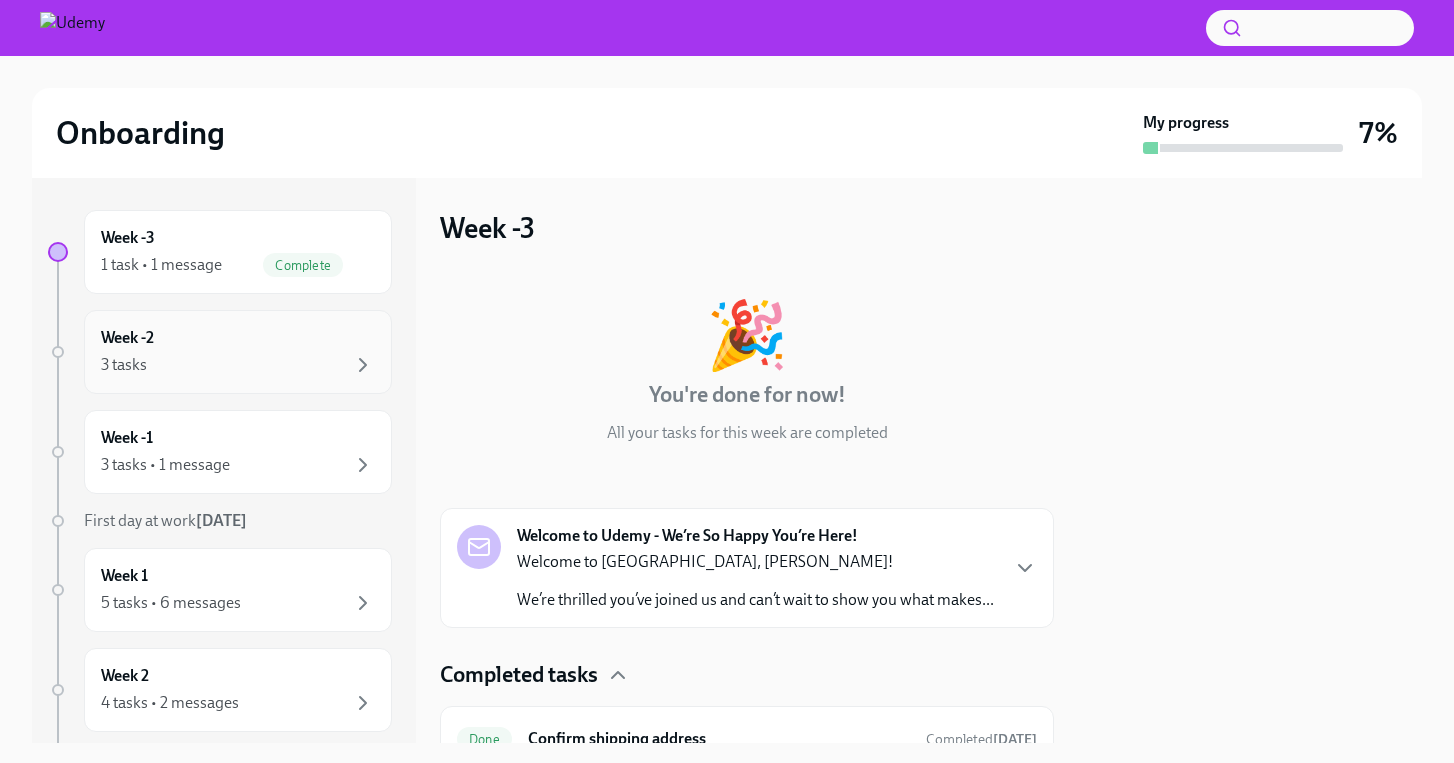 click on "3 tasks" at bounding box center [238, 365] 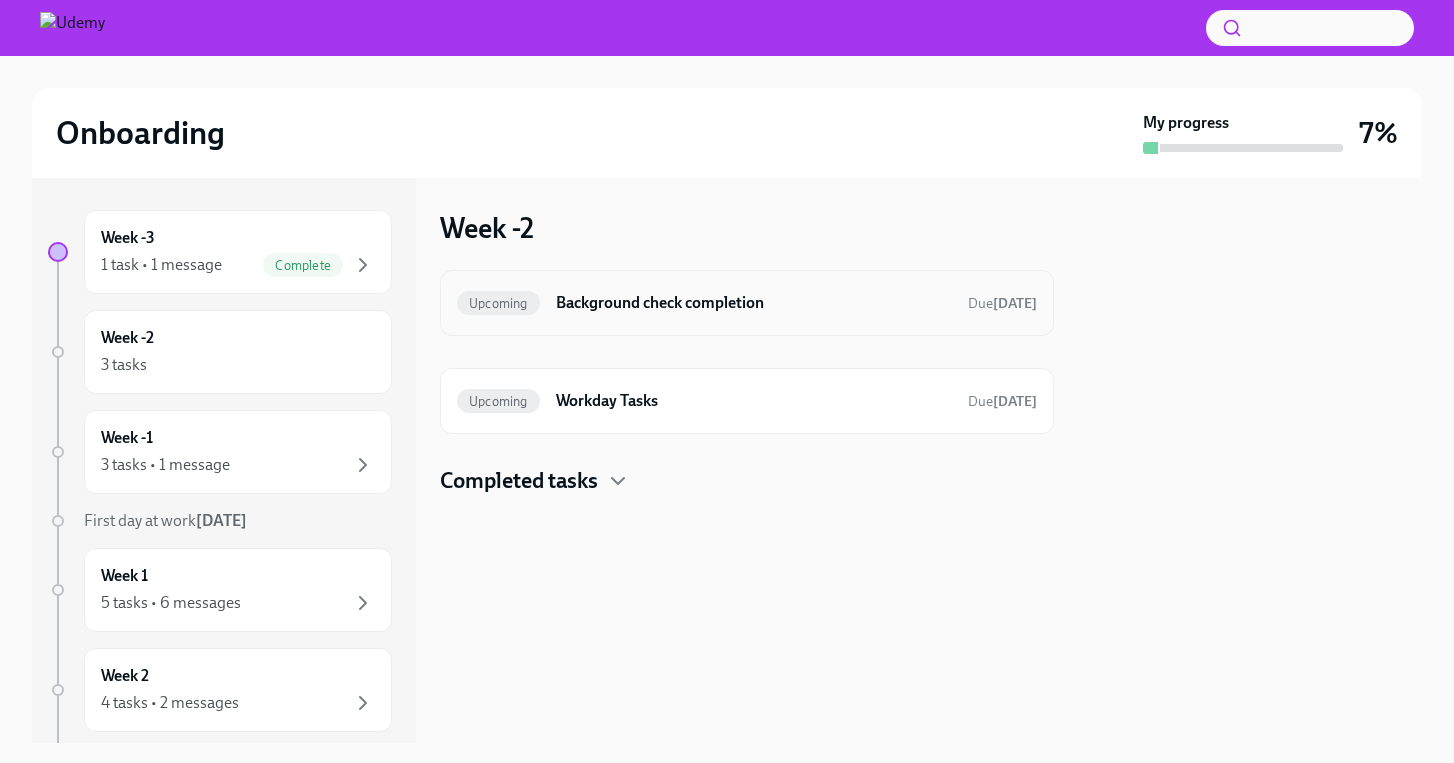 click on "Background check completion" at bounding box center (754, 303) 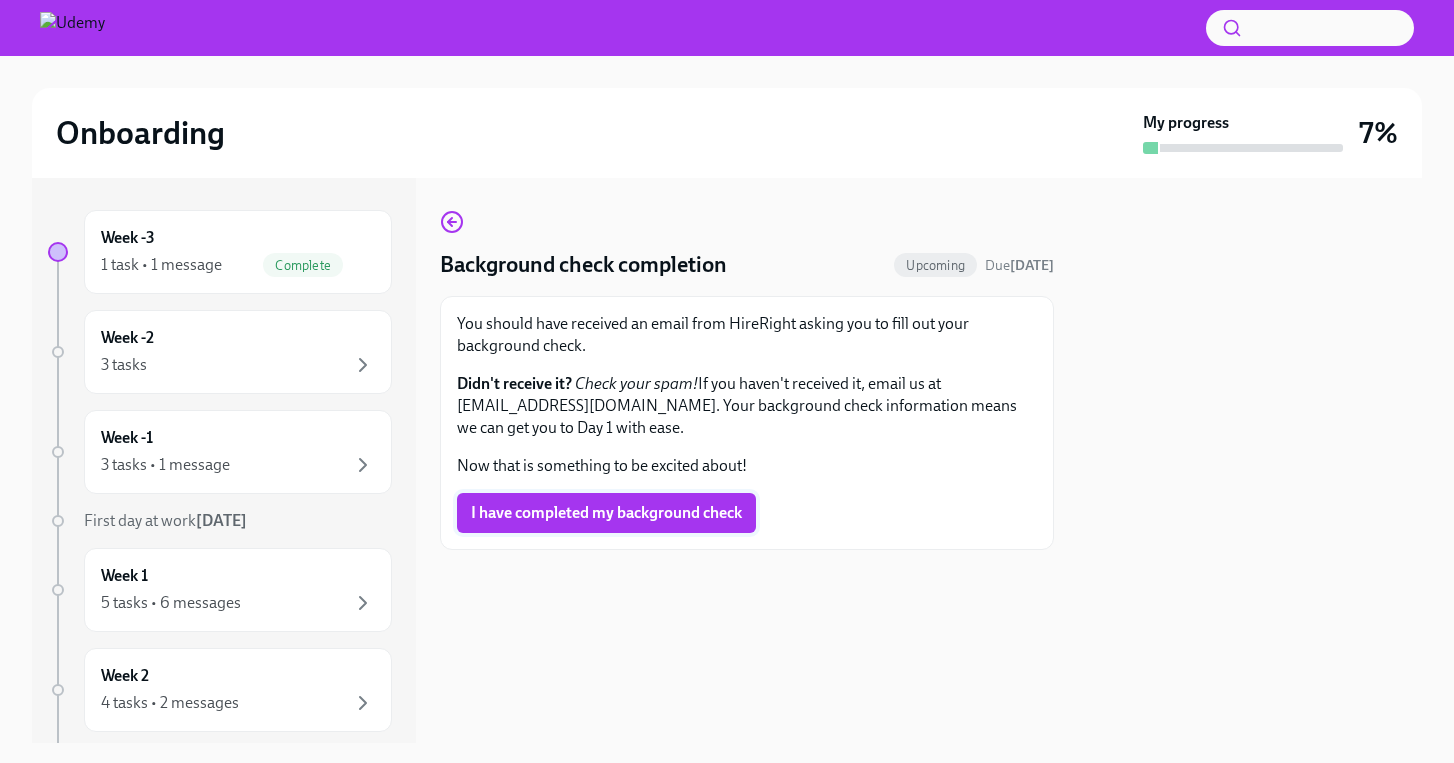 click on "I have completed my background check" at bounding box center (606, 513) 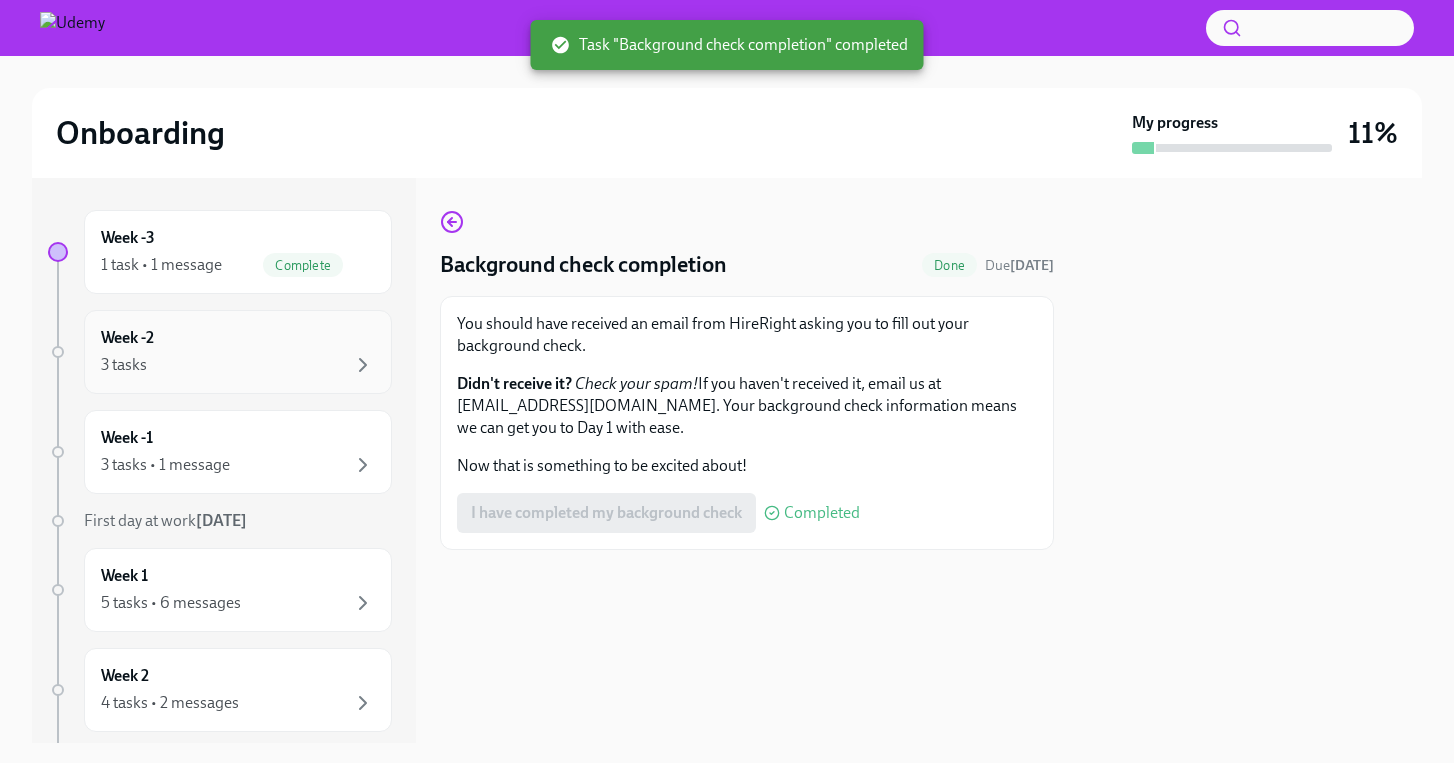 click on "3 tasks" at bounding box center [238, 365] 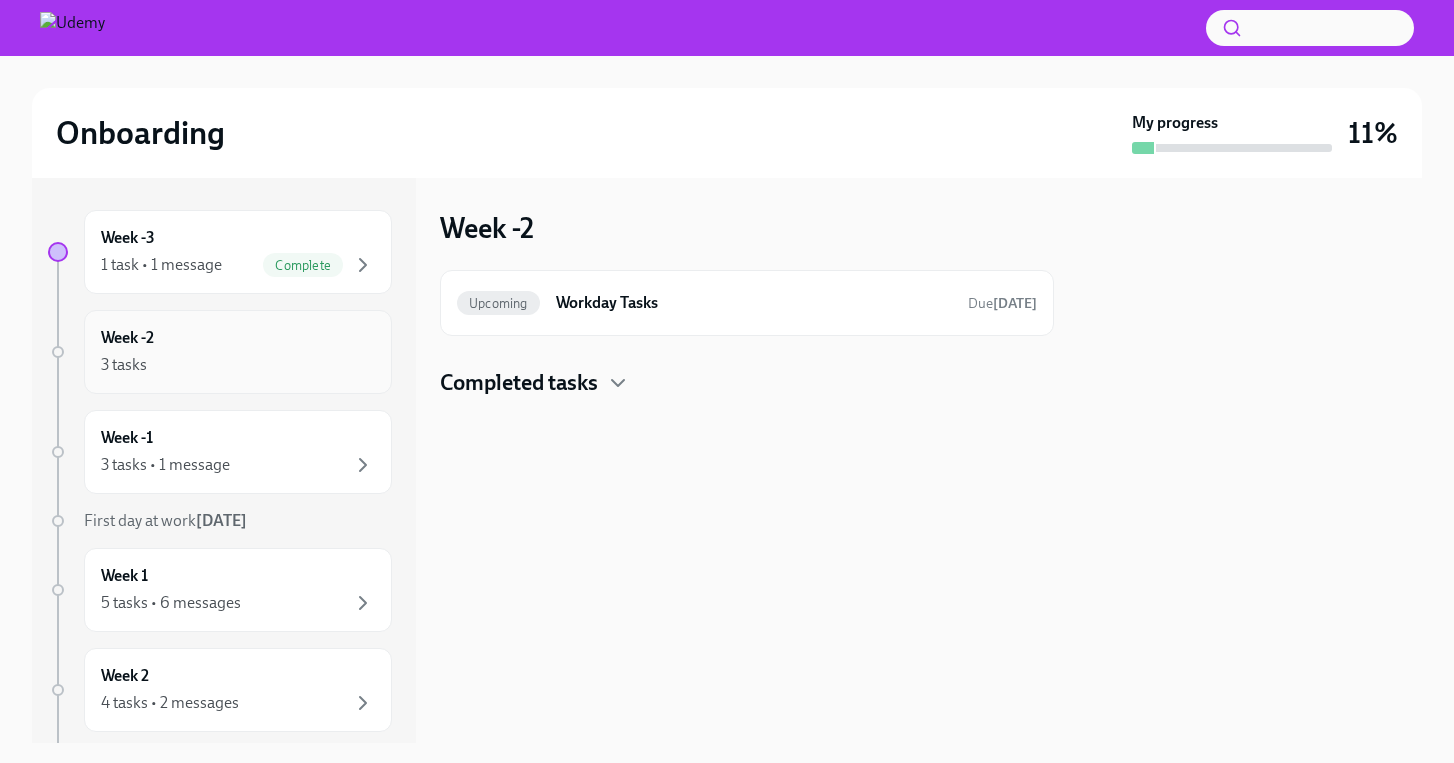 click on "Week -2 3 tasks" at bounding box center (238, 352) 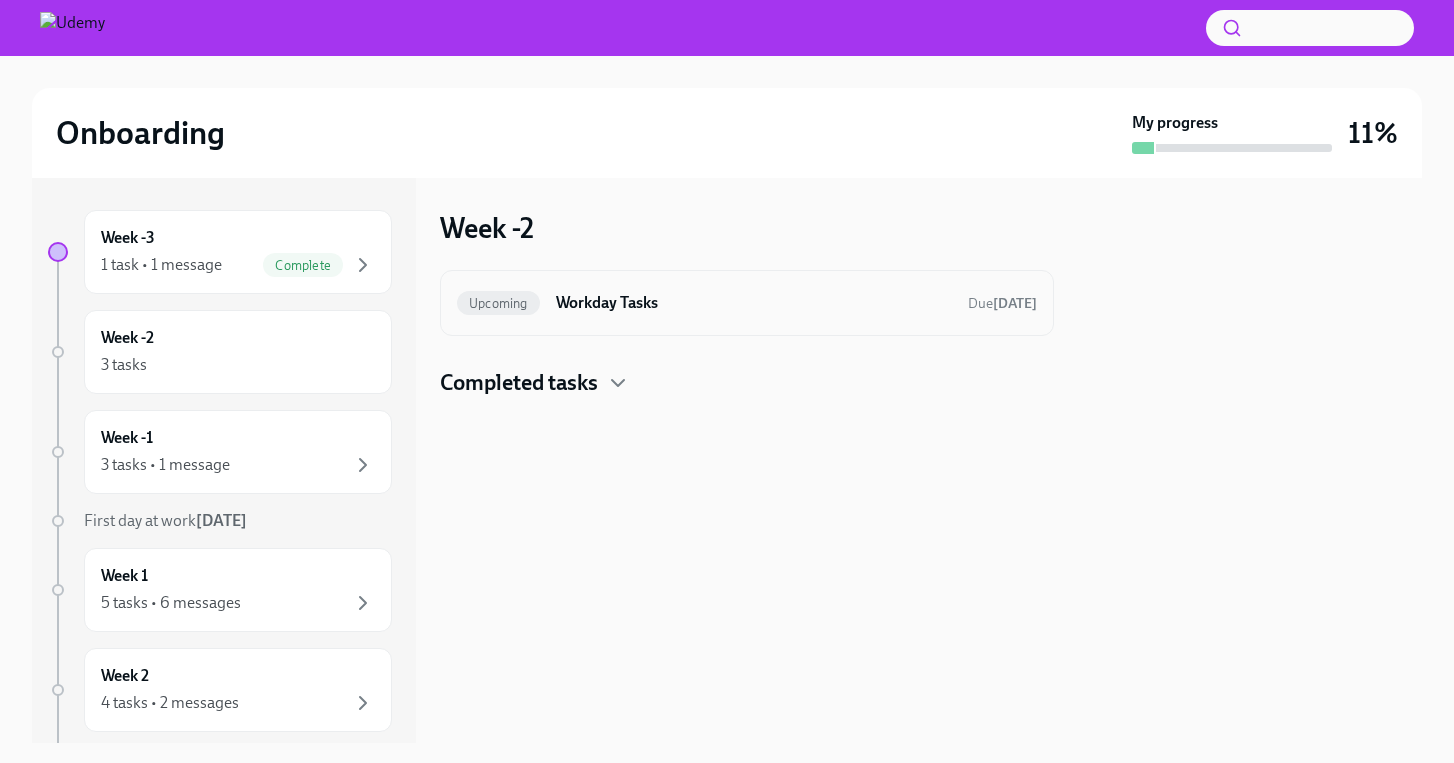 click on "Workday Tasks" at bounding box center [754, 303] 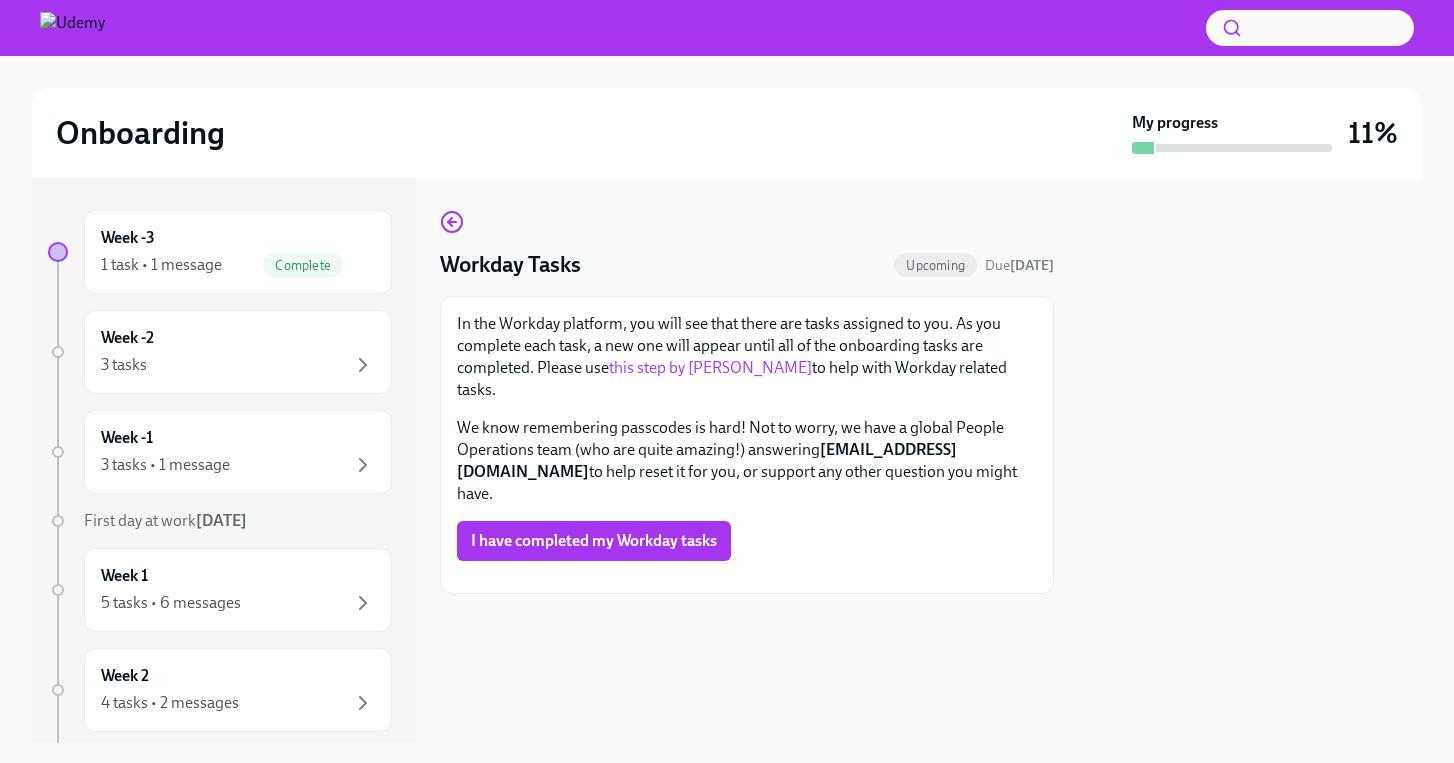 scroll, scrollTop: 0, scrollLeft: 0, axis: both 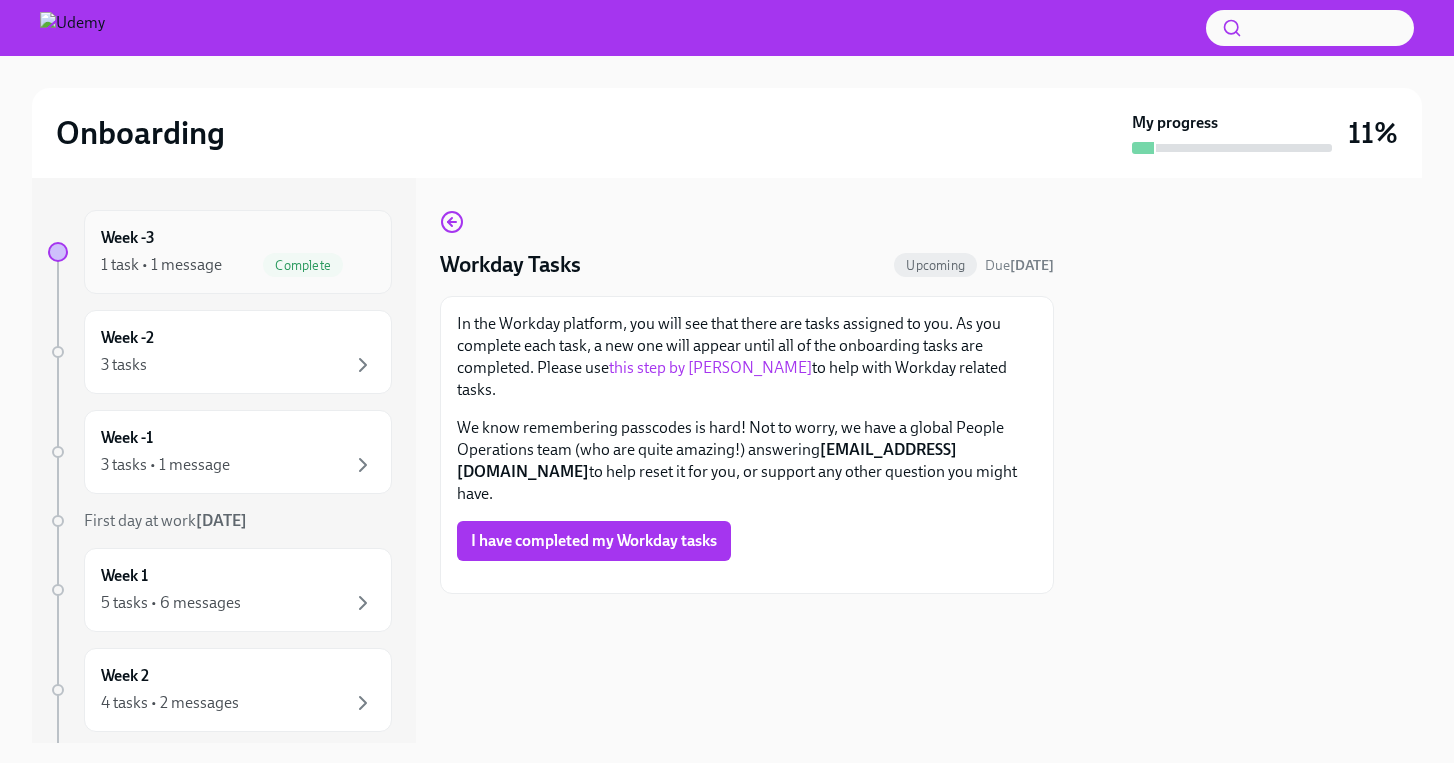 click on "1 task • 1 message" at bounding box center (161, 265) 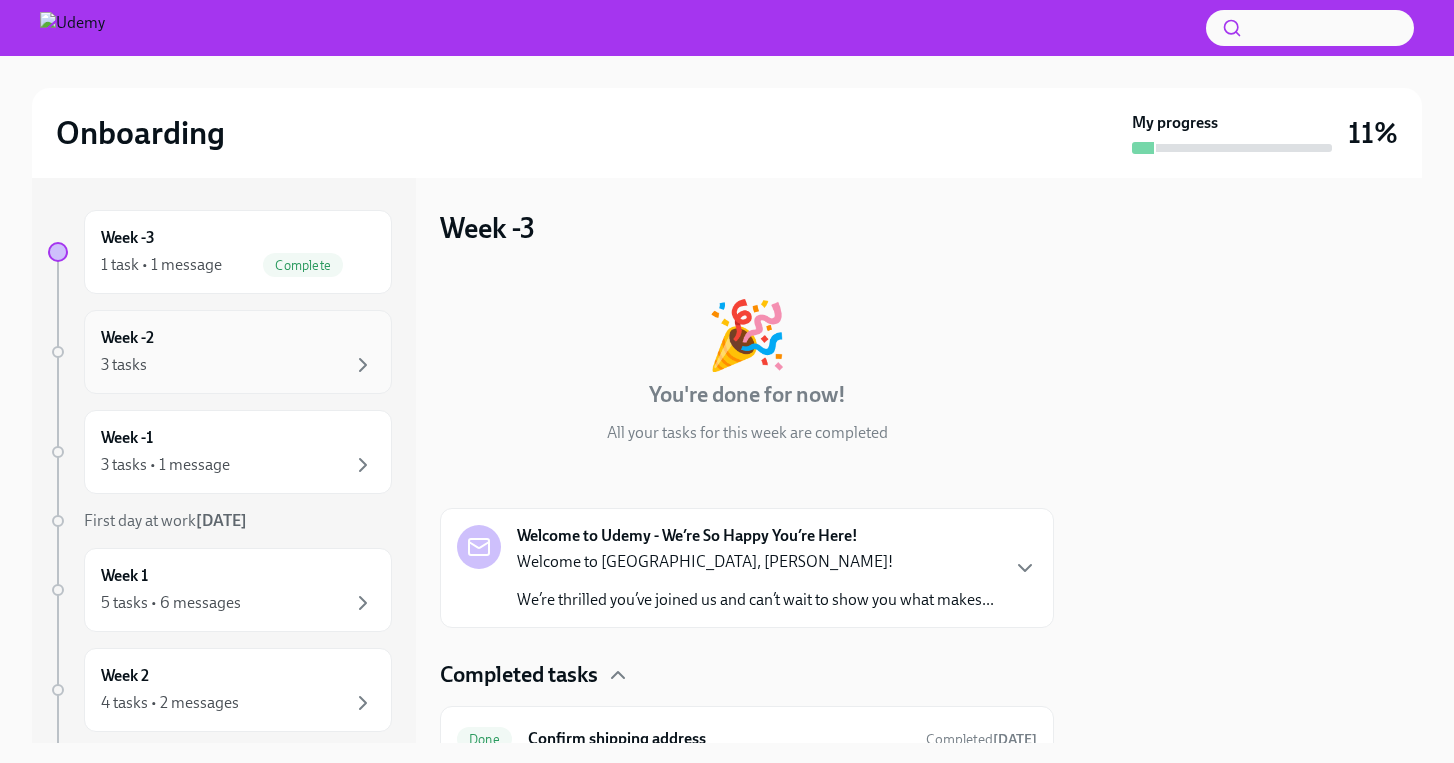 click on "Week -2 3 tasks" at bounding box center [238, 352] 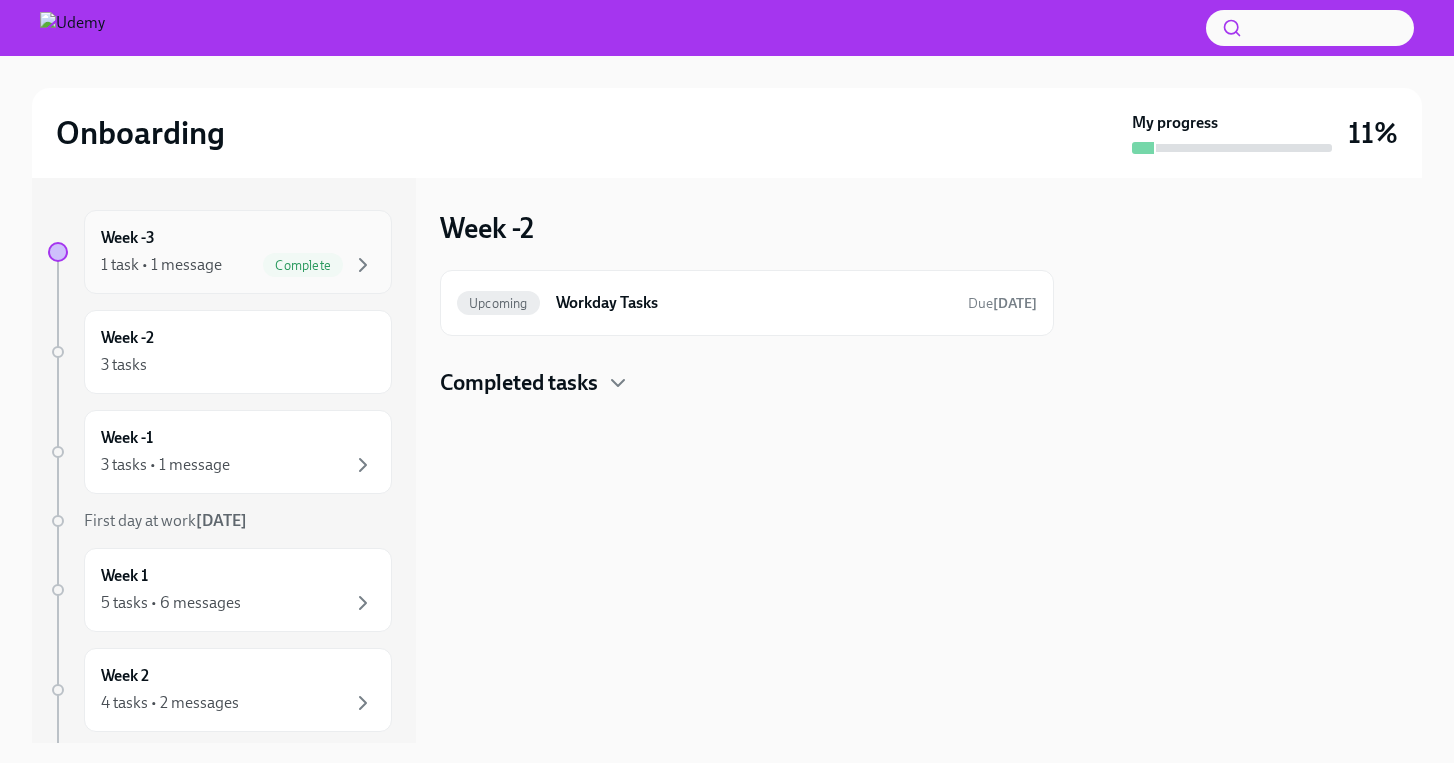 click on "1 task • 1 message" at bounding box center (161, 265) 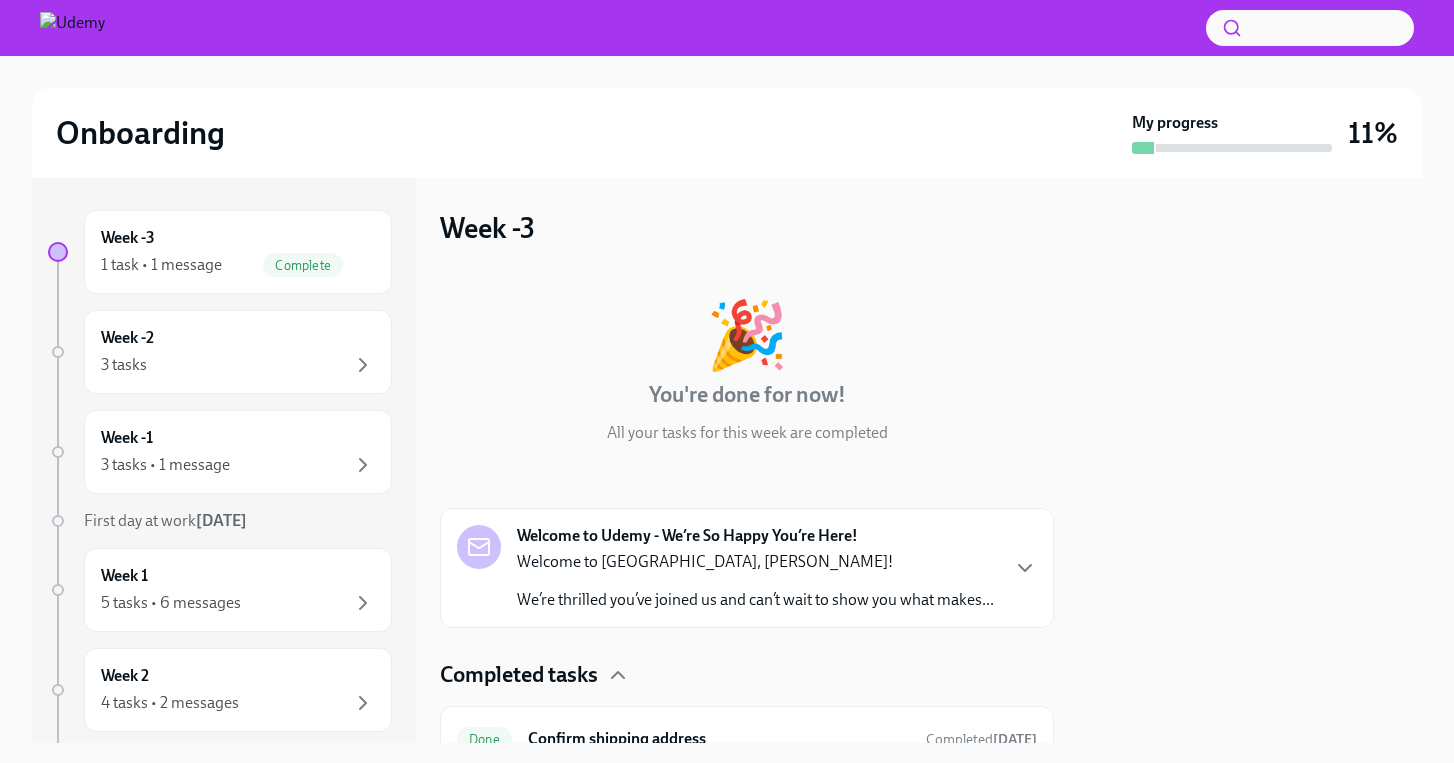 scroll, scrollTop: 93, scrollLeft: 0, axis: vertical 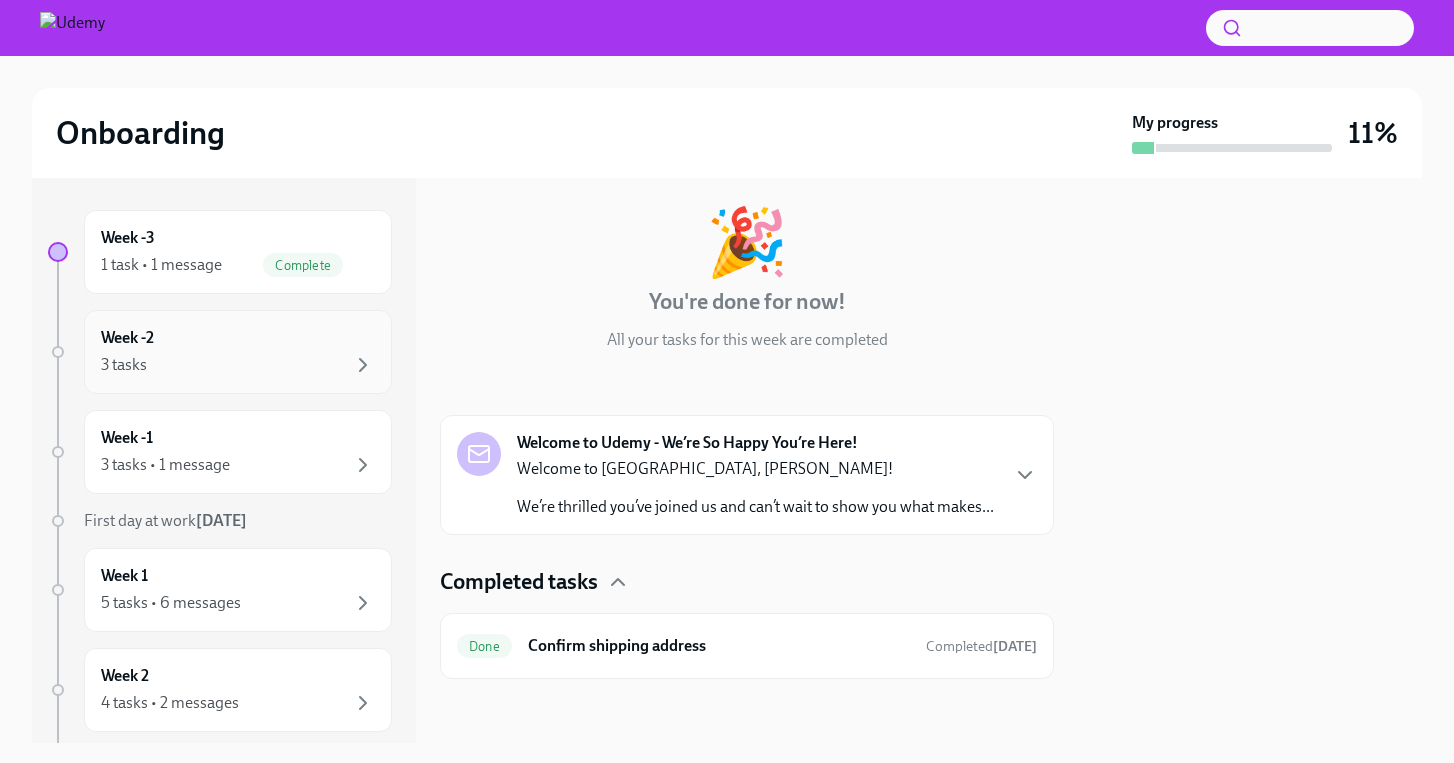 click on "Week -2 3 tasks" at bounding box center (238, 352) 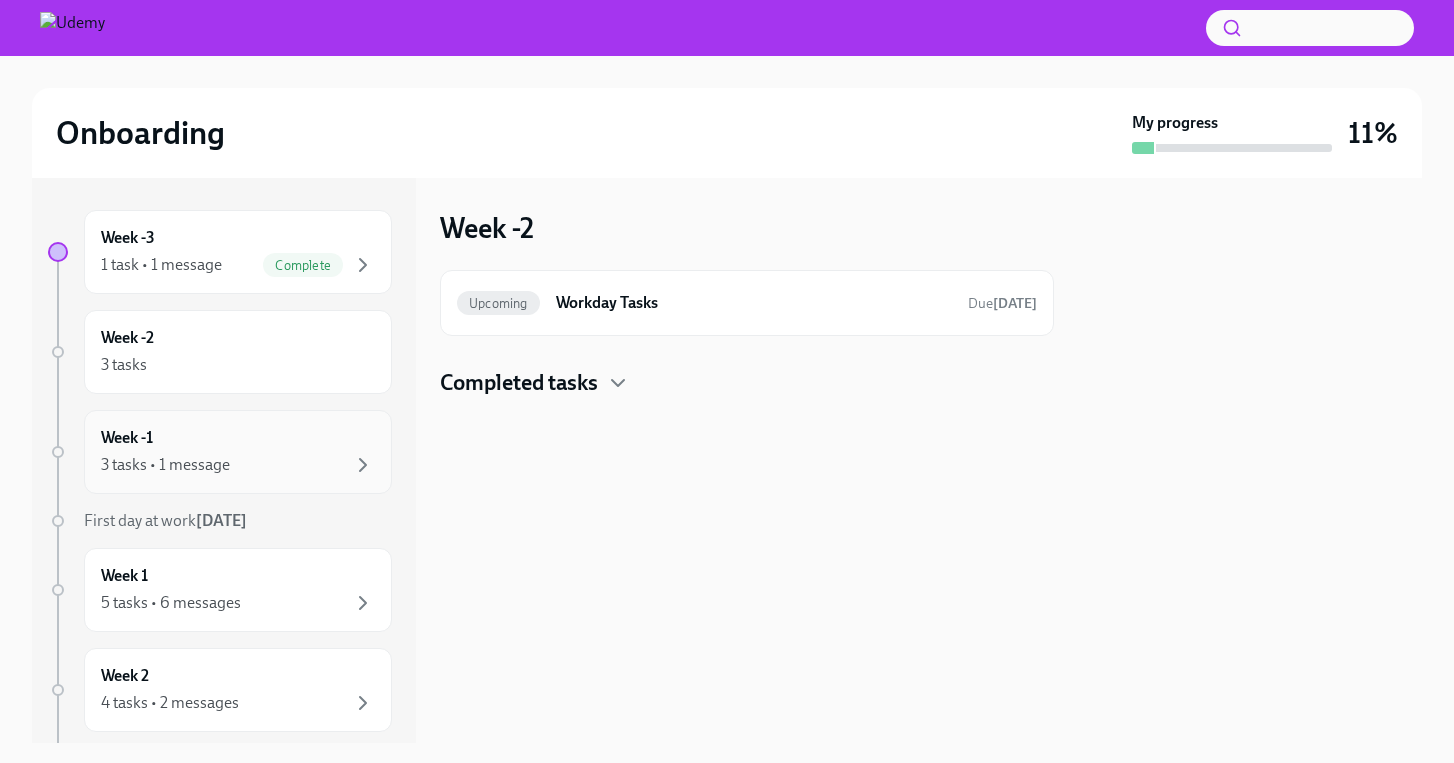 click on "Week -1 3 tasks • 1 message" at bounding box center [238, 452] 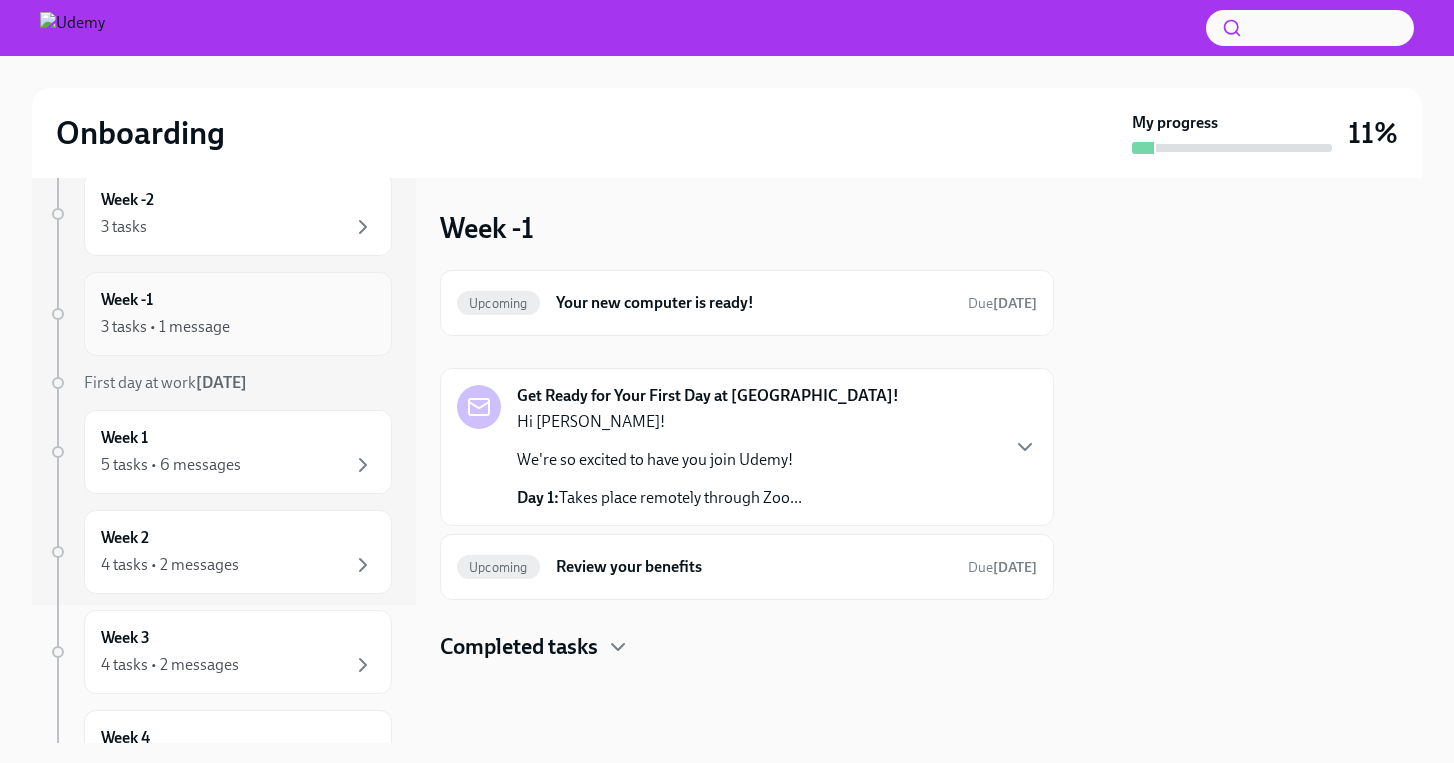 scroll, scrollTop: 134, scrollLeft: 0, axis: vertical 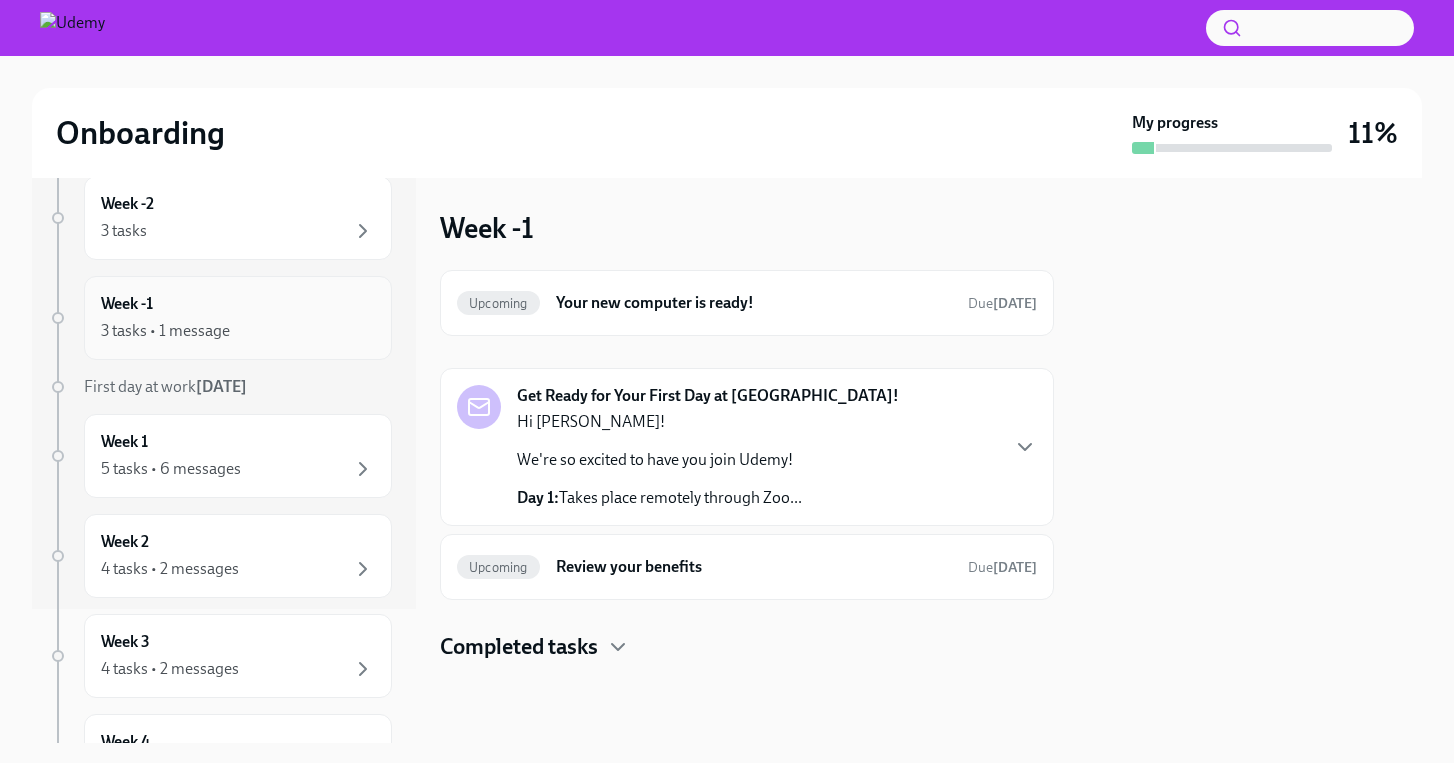 click on "Week -1 3 tasks • 1 message" at bounding box center [238, 318] 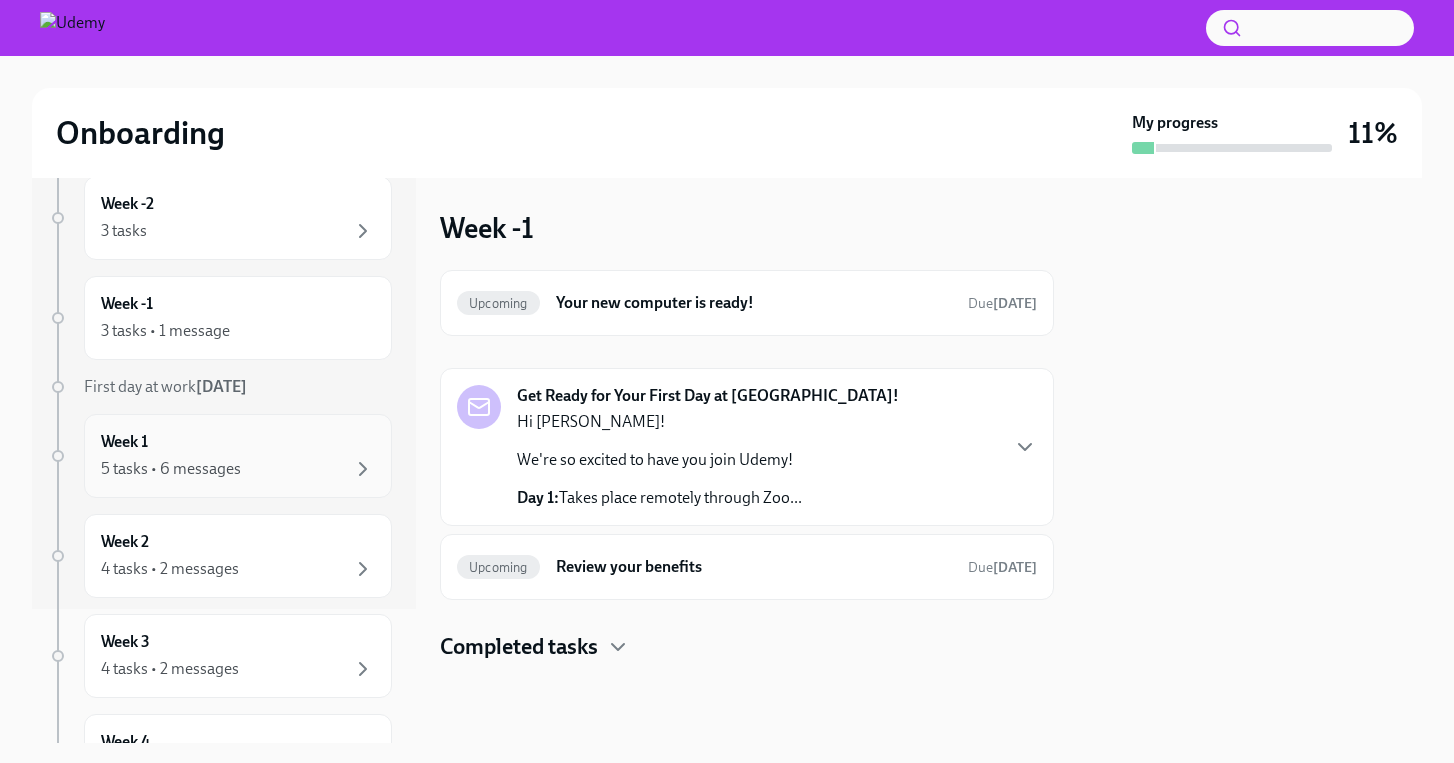 click on "Week 1 5 tasks • 6 messages" at bounding box center (238, 456) 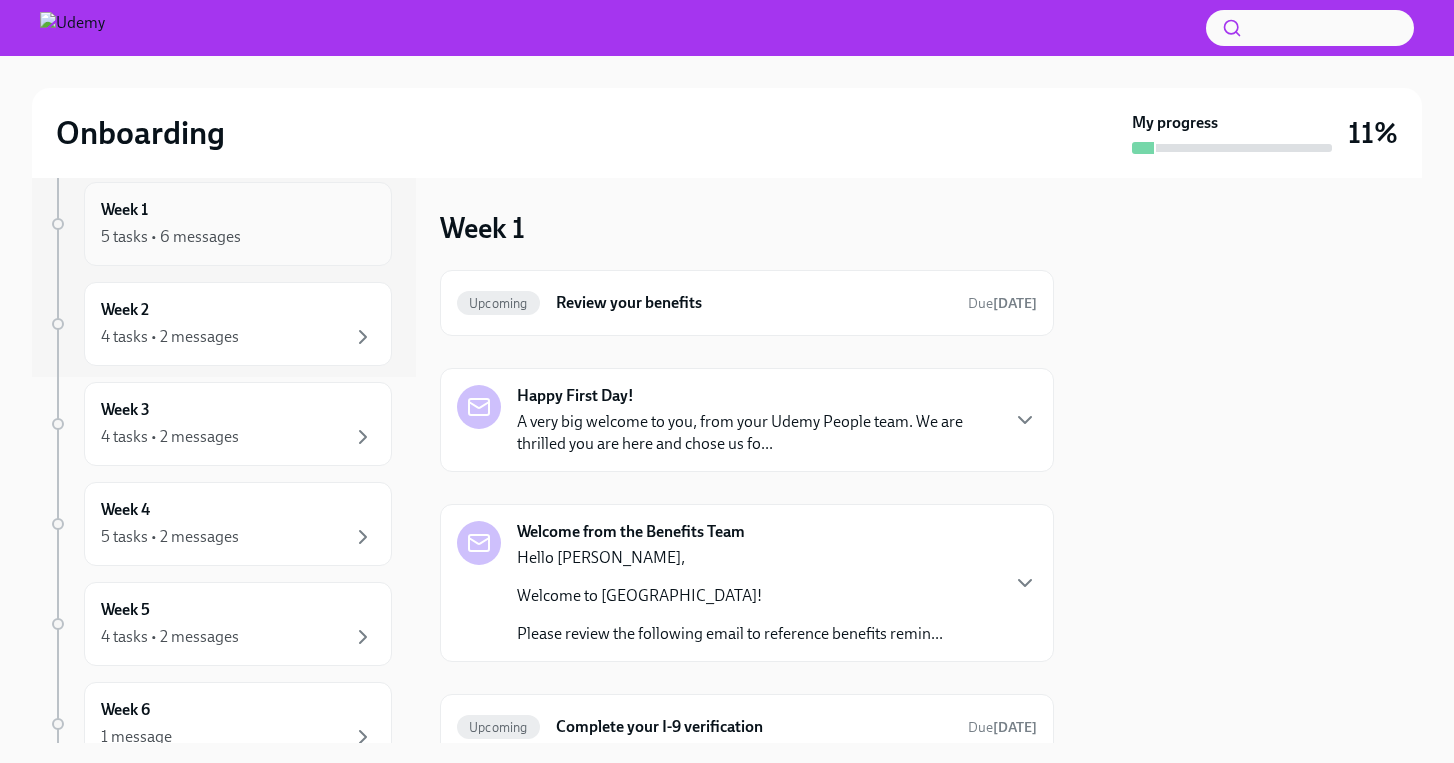 scroll, scrollTop: 368, scrollLeft: 0, axis: vertical 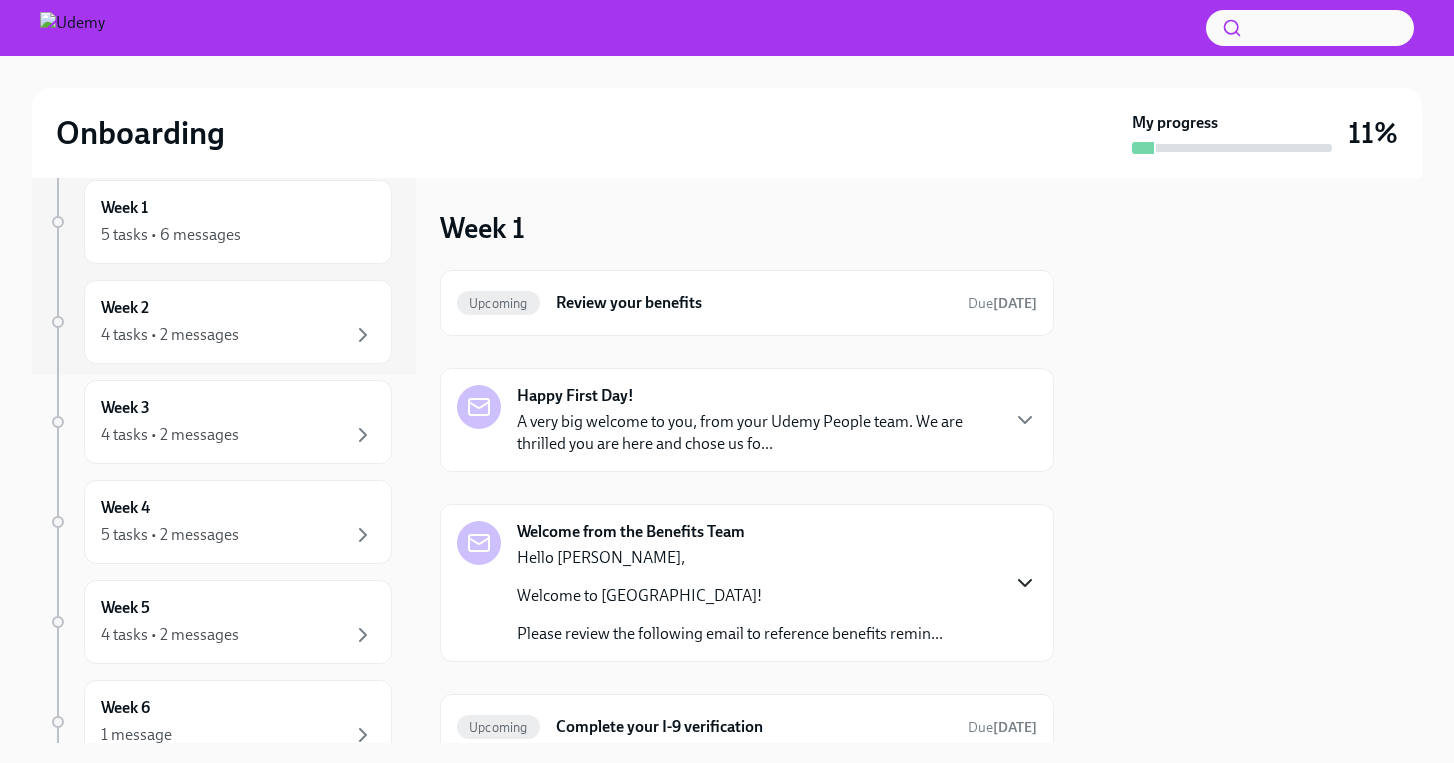 click 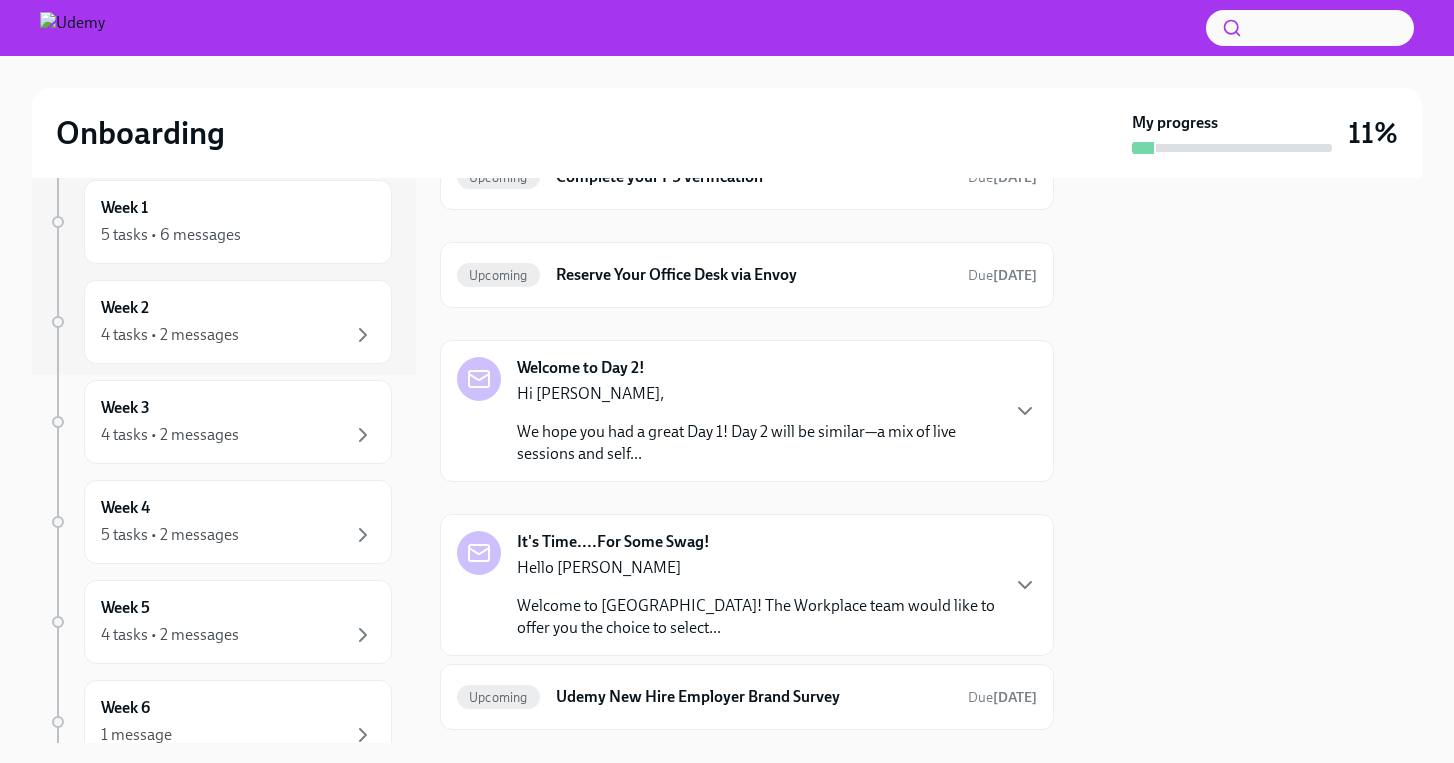 scroll, scrollTop: 2090, scrollLeft: 0, axis: vertical 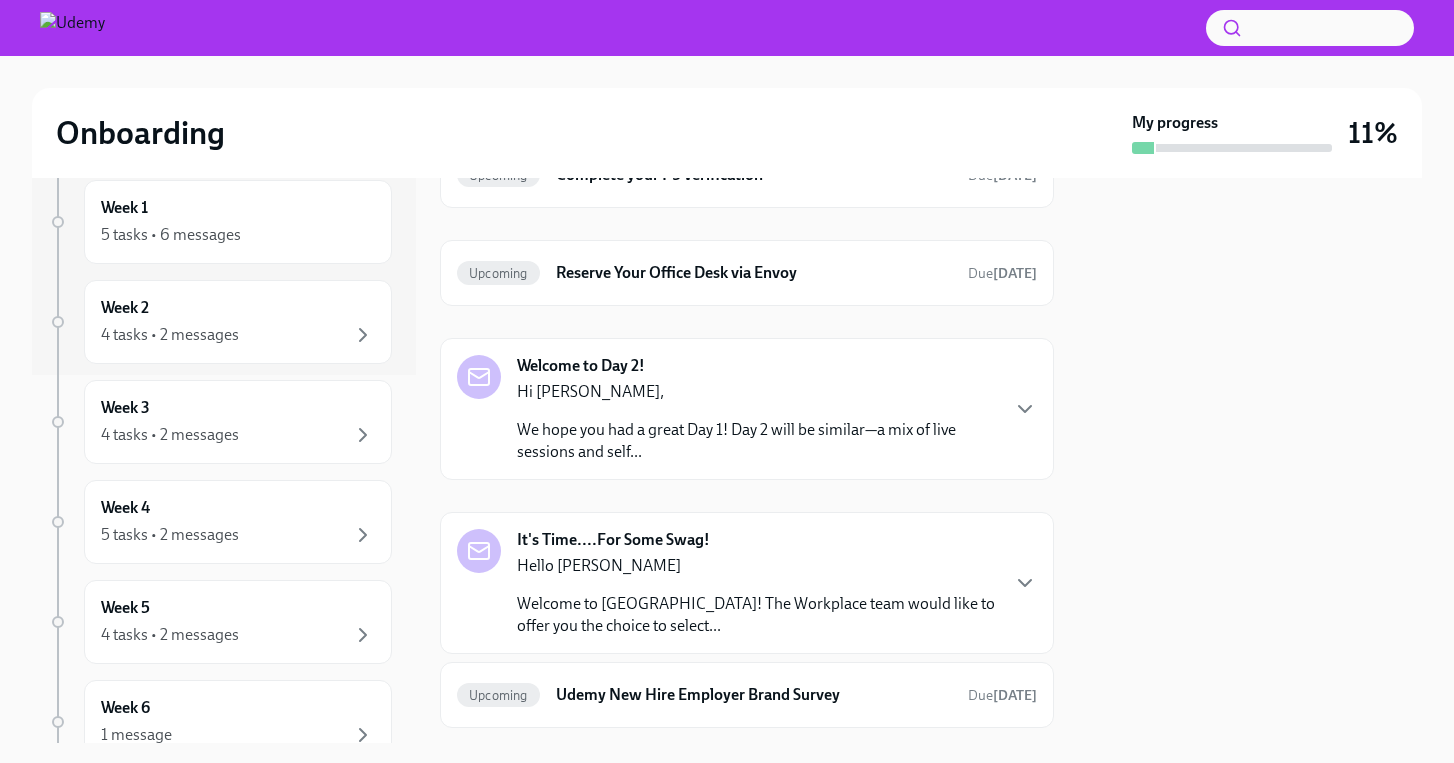 click on "It's Time....For Some Swag! Hello [PERSON_NAME]
Welcome to [GEOGRAPHIC_DATA]! The Workplace team would like to offer you the choice to select..." at bounding box center (747, 583) 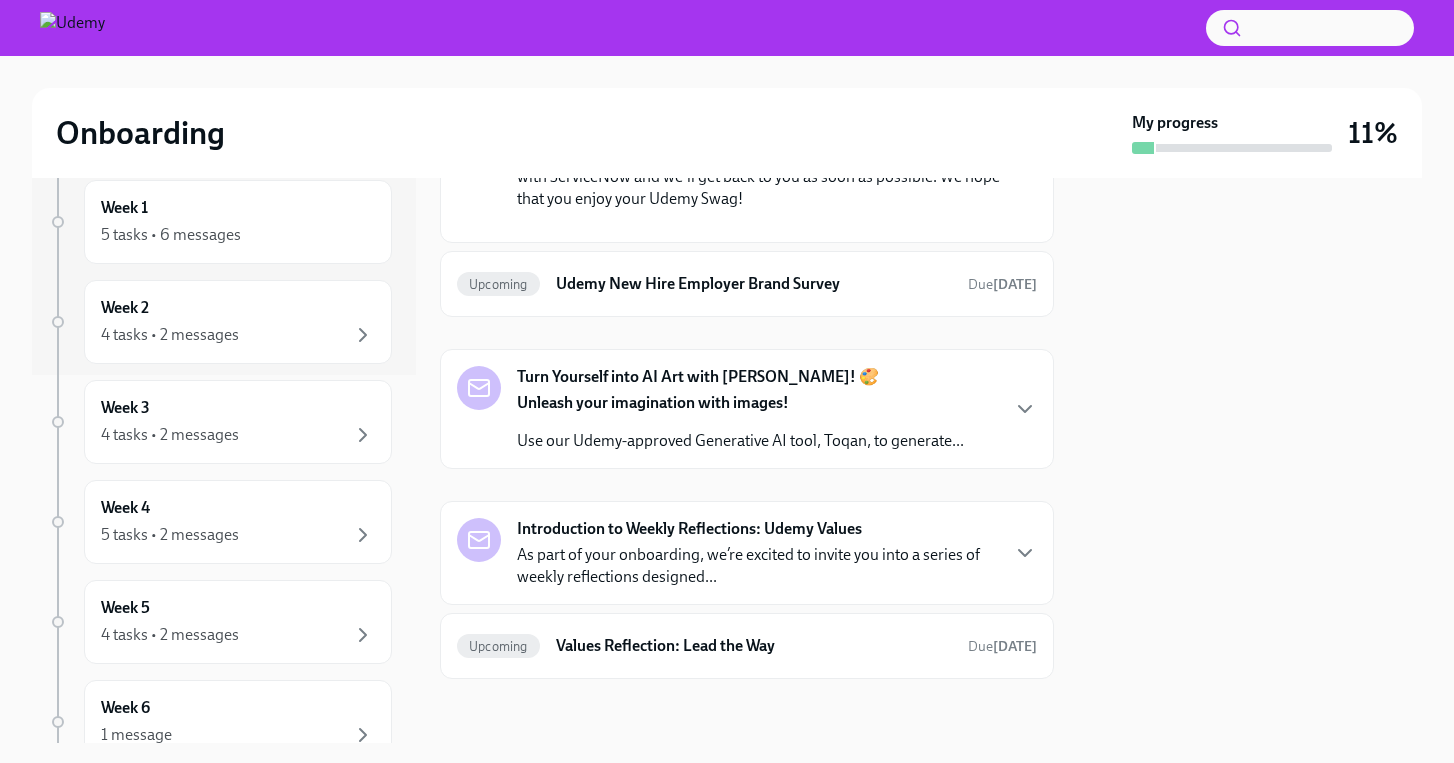 scroll, scrollTop: 3285, scrollLeft: 0, axis: vertical 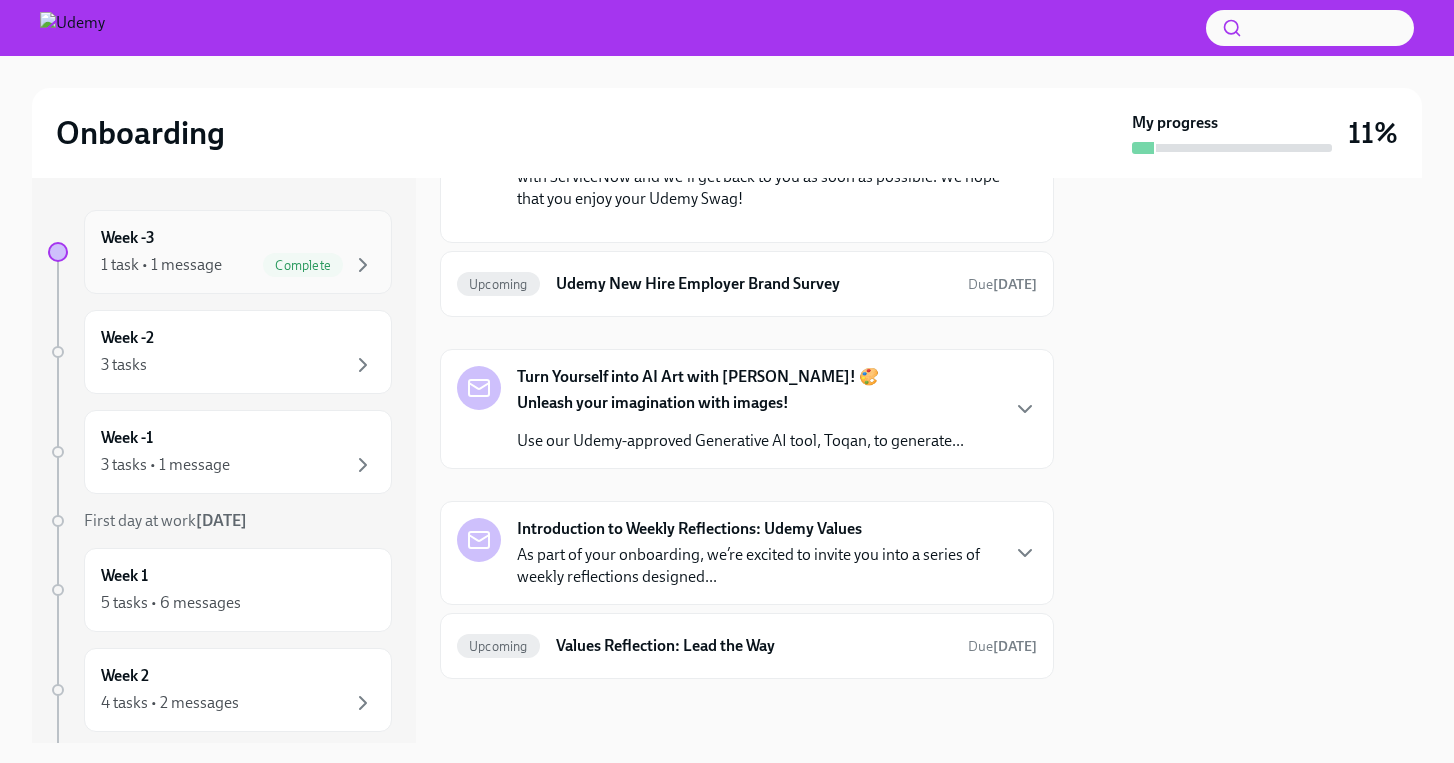 click on "Week -3 1 task • 1 message Complete" at bounding box center (238, 252) 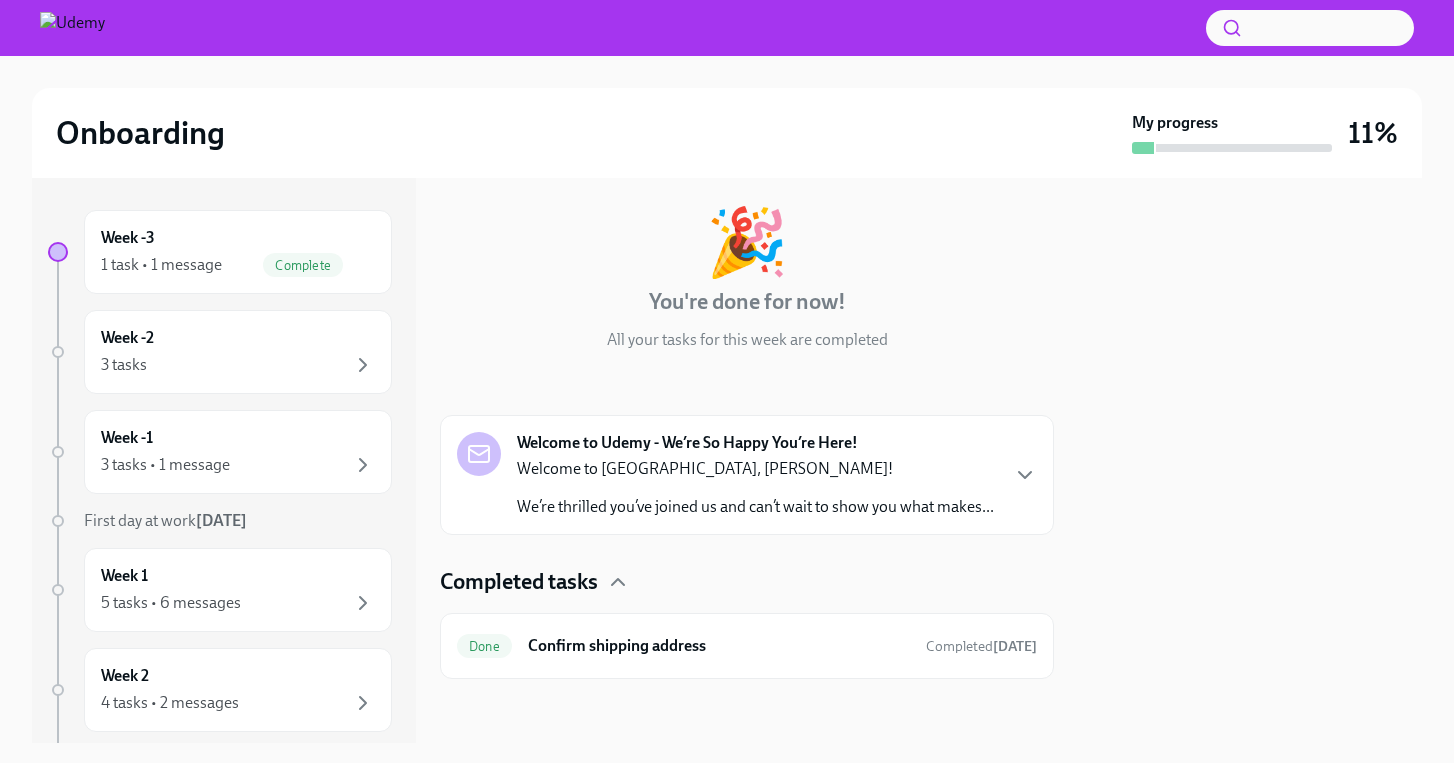 click on "Onboarding" at bounding box center (140, 133) 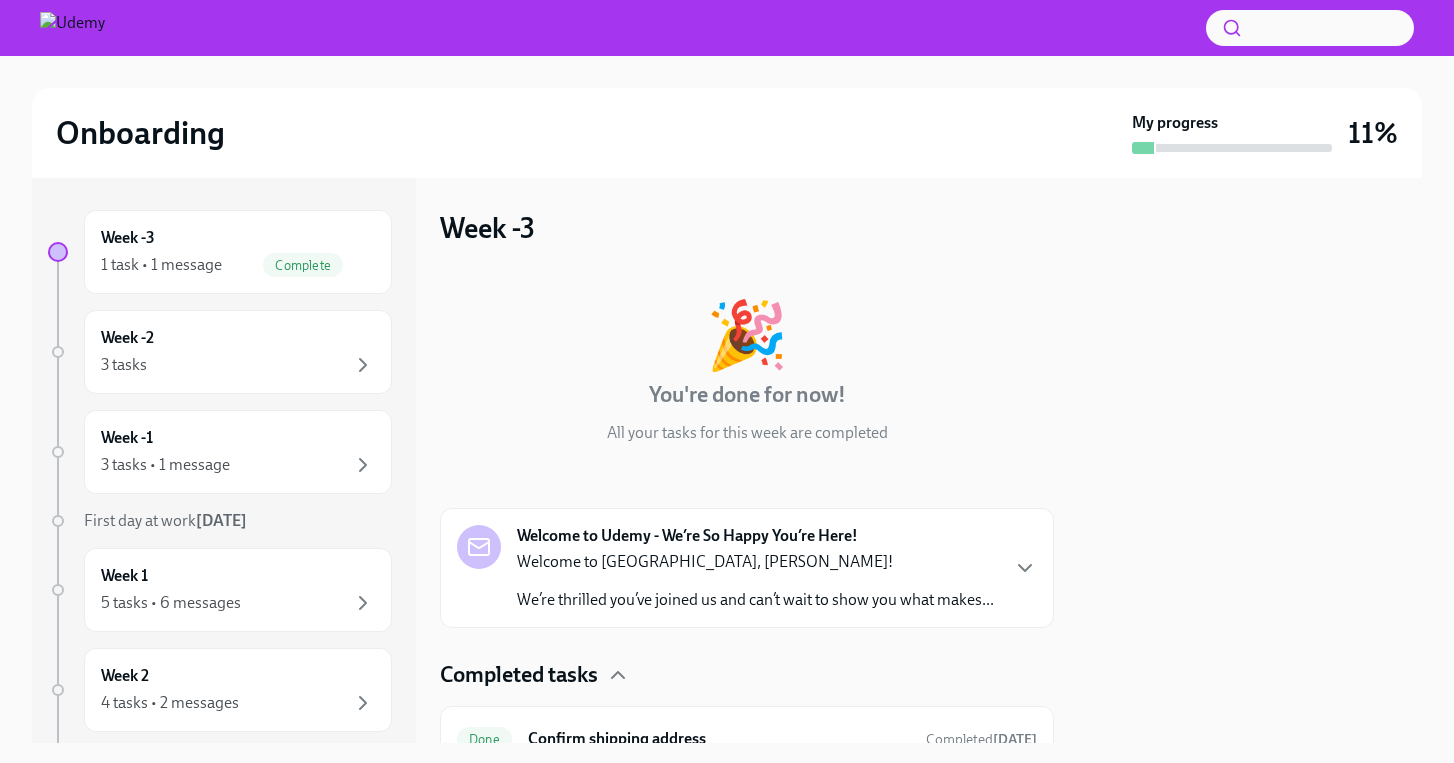 scroll, scrollTop: 93, scrollLeft: 0, axis: vertical 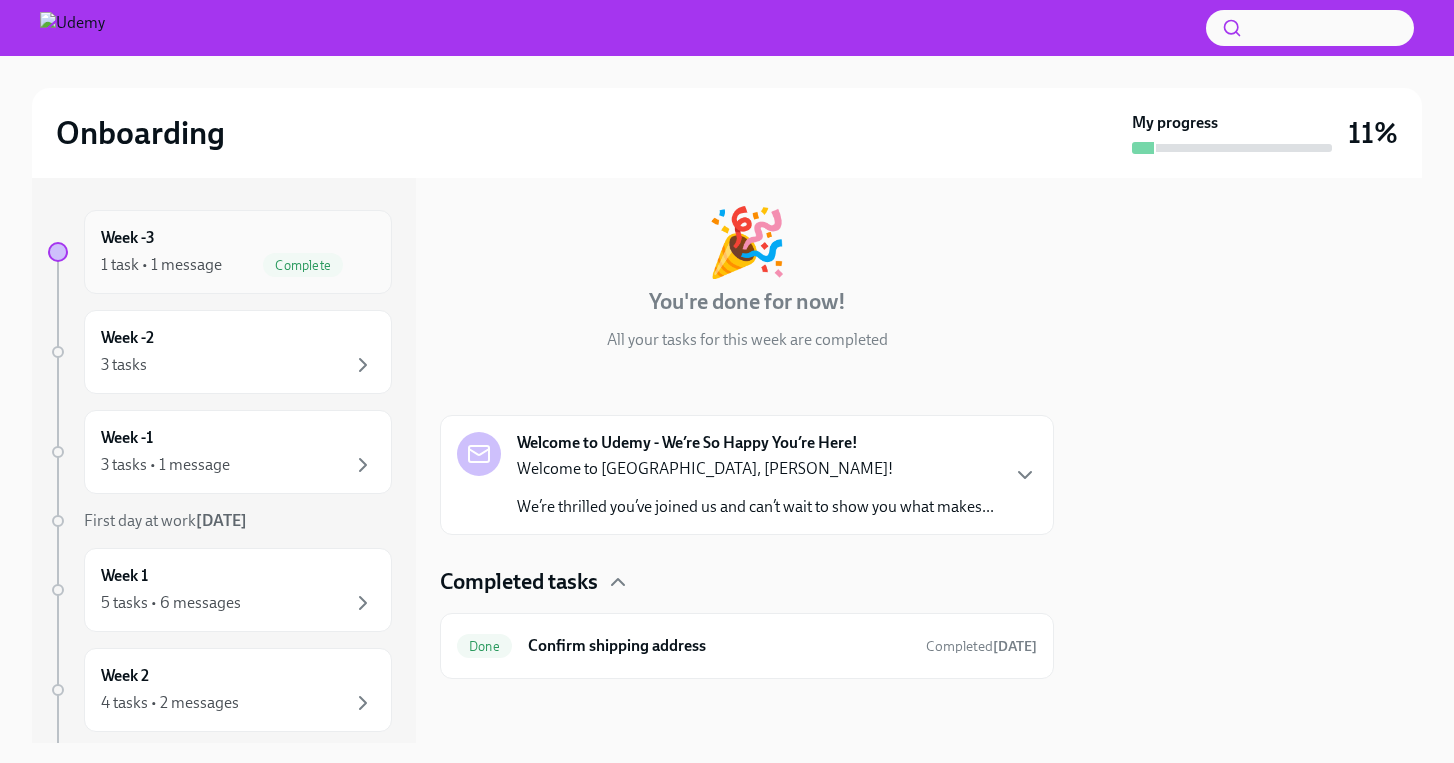 click on "Week -3 1 task • 1 message Complete" at bounding box center (238, 252) 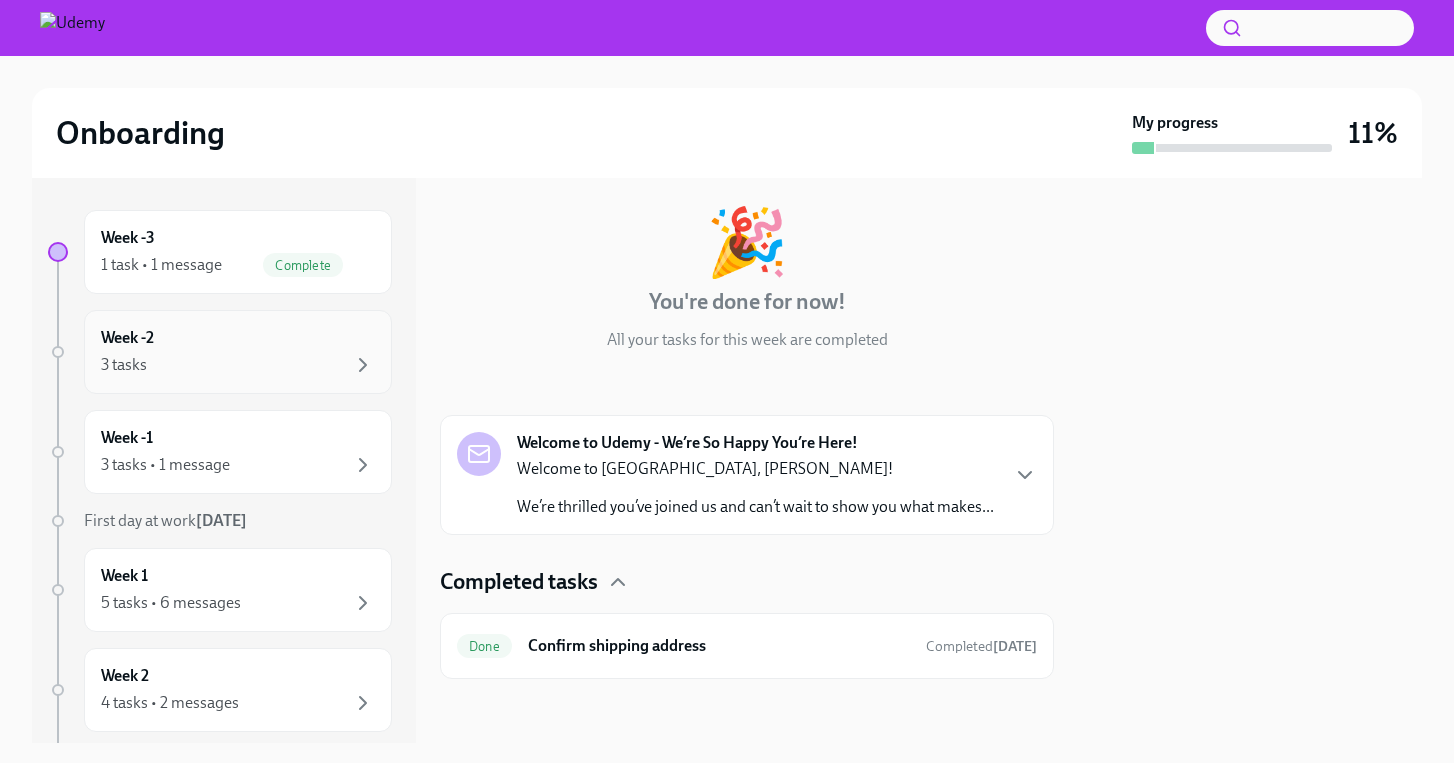 click on "Week -2 3 tasks" at bounding box center (238, 352) 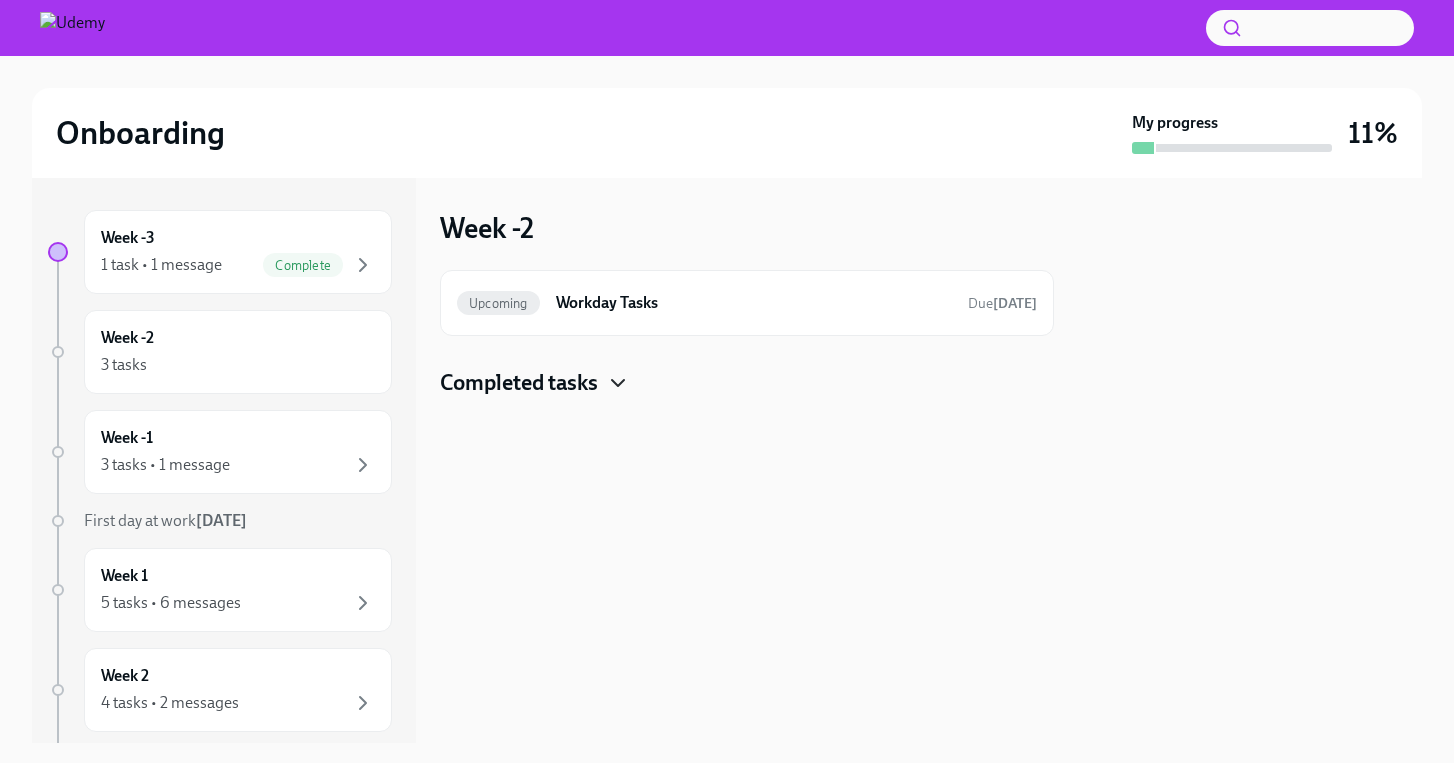 click 